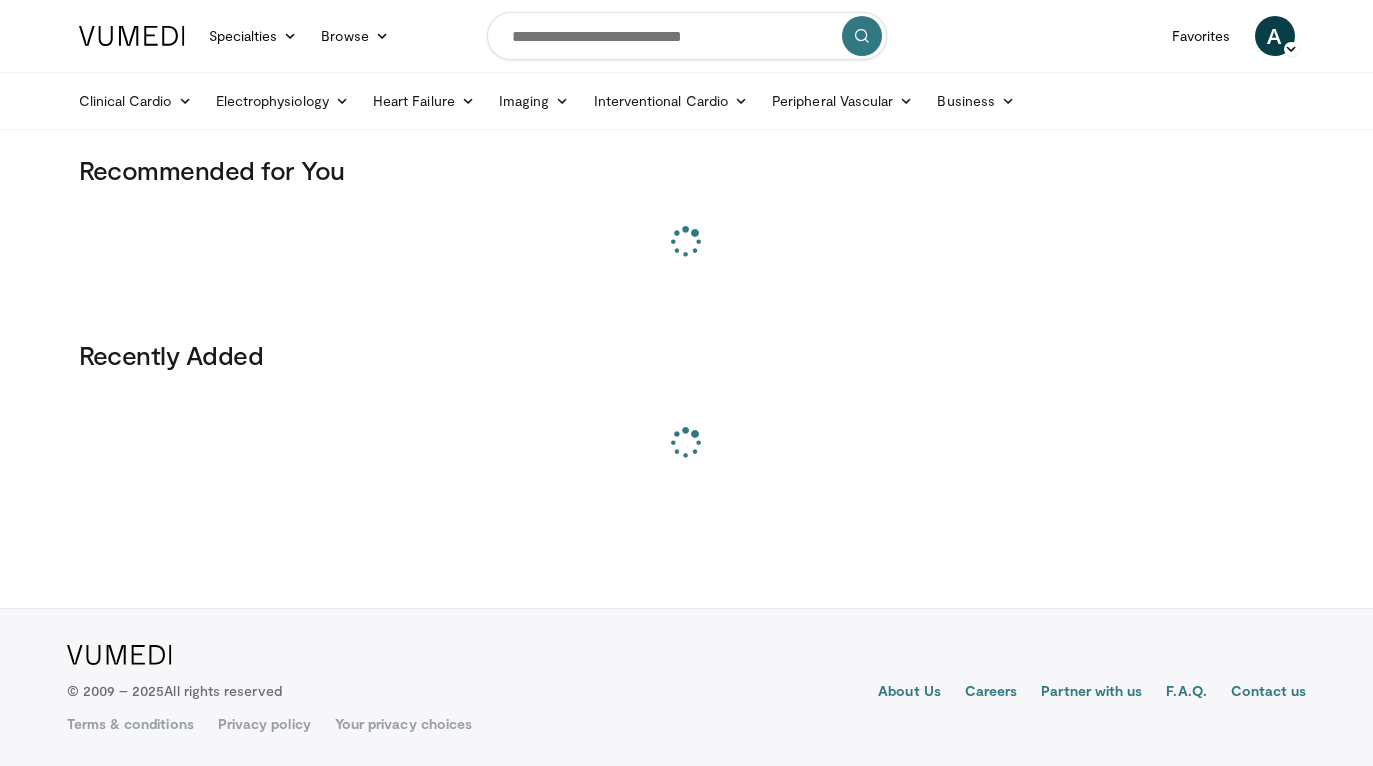 scroll, scrollTop: 0, scrollLeft: 0, axis: both 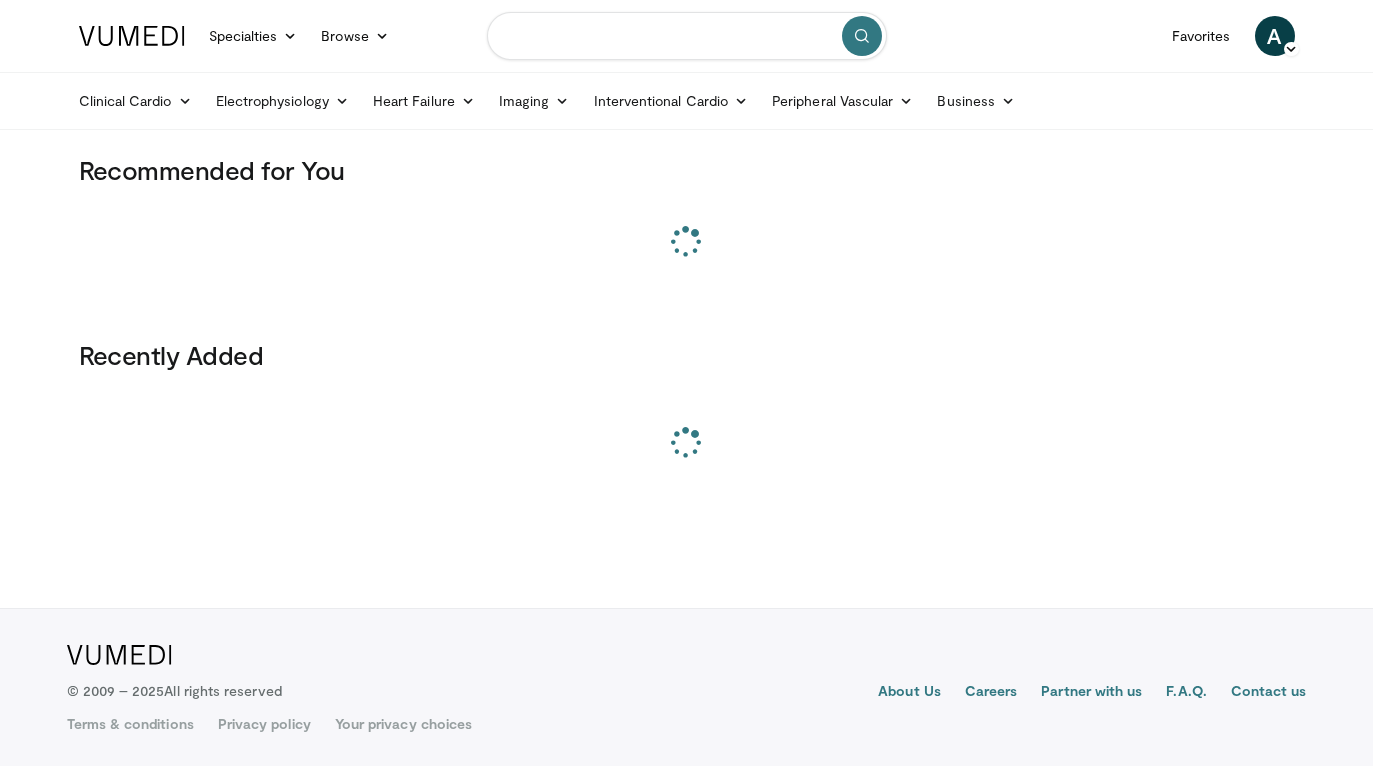 click at bounding box center (687, 36) 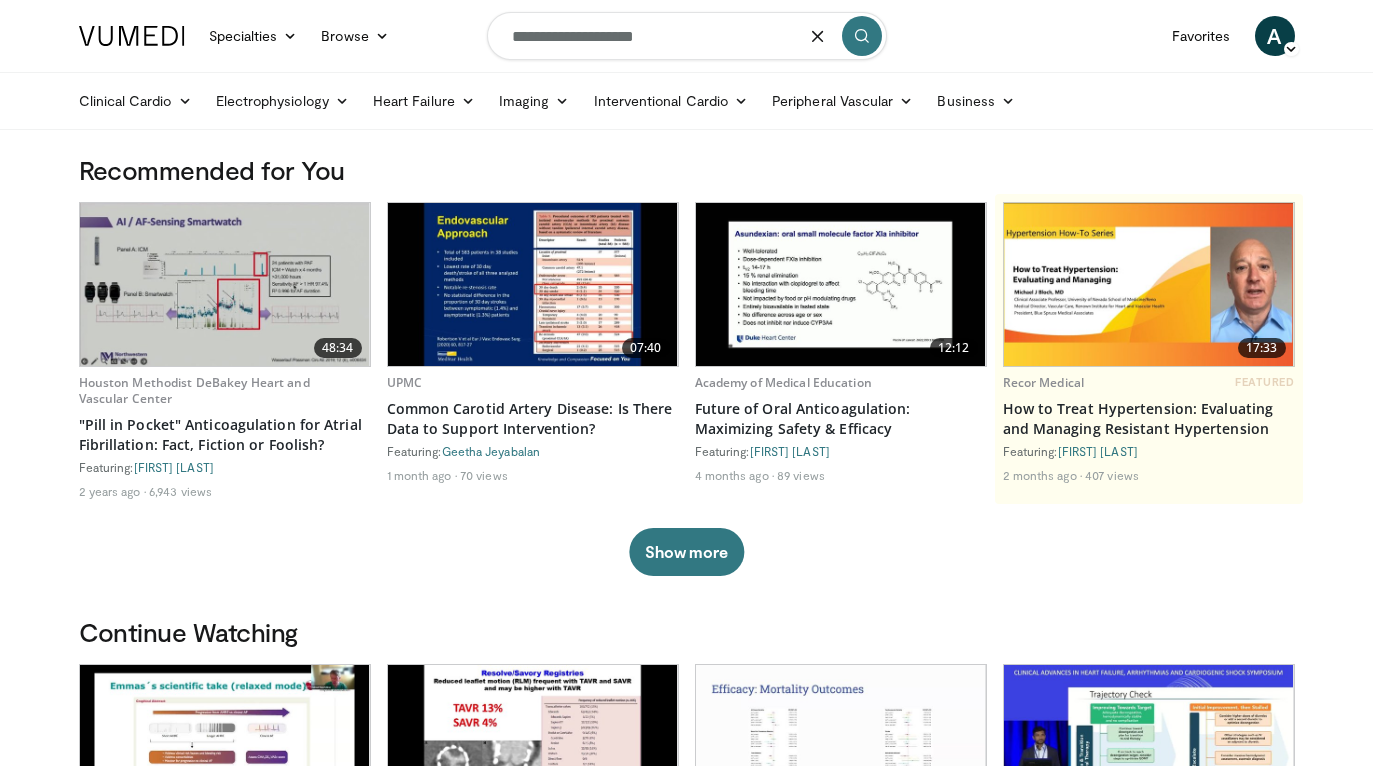 type on "**********" 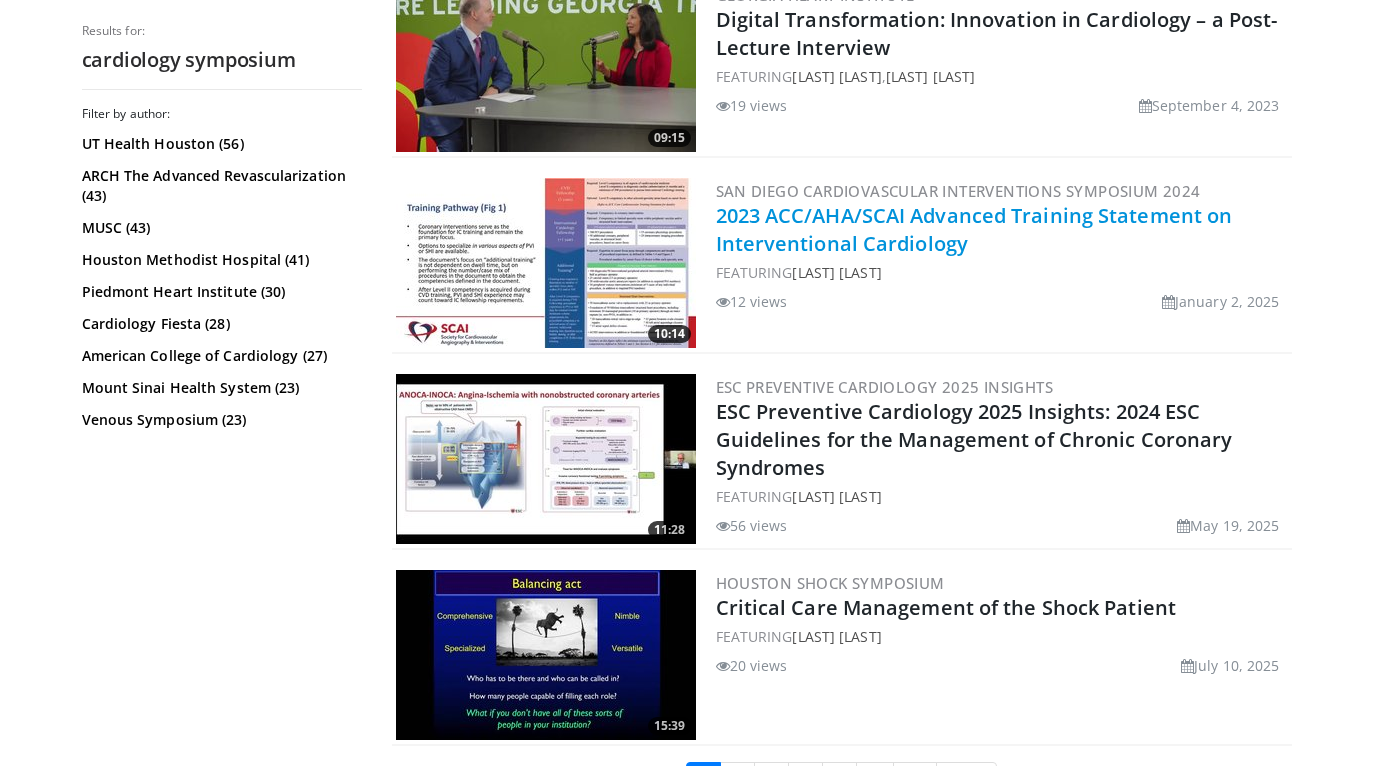 scroll, scrollTop: 4780, scrollLeft: 0, axis: vertical 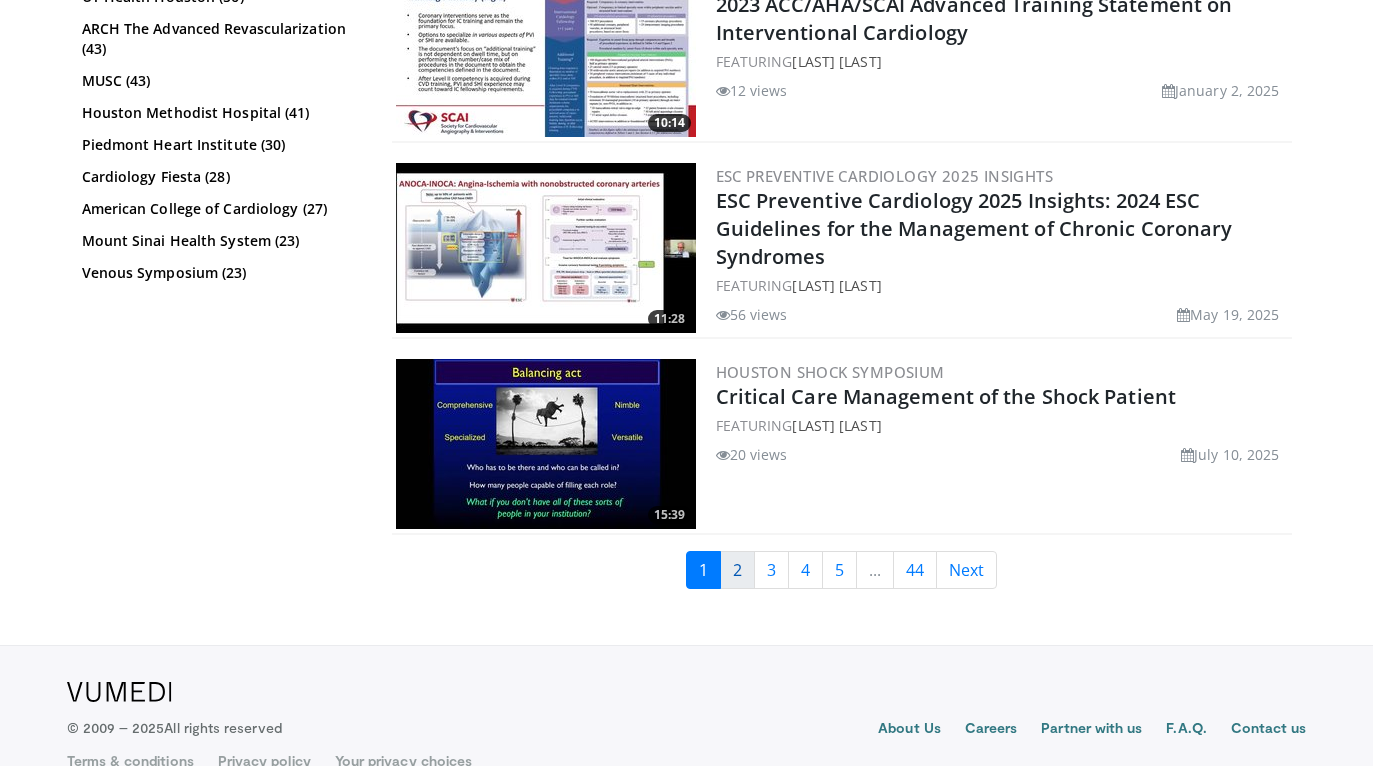 click on "2" at bounding box center (737, 570) 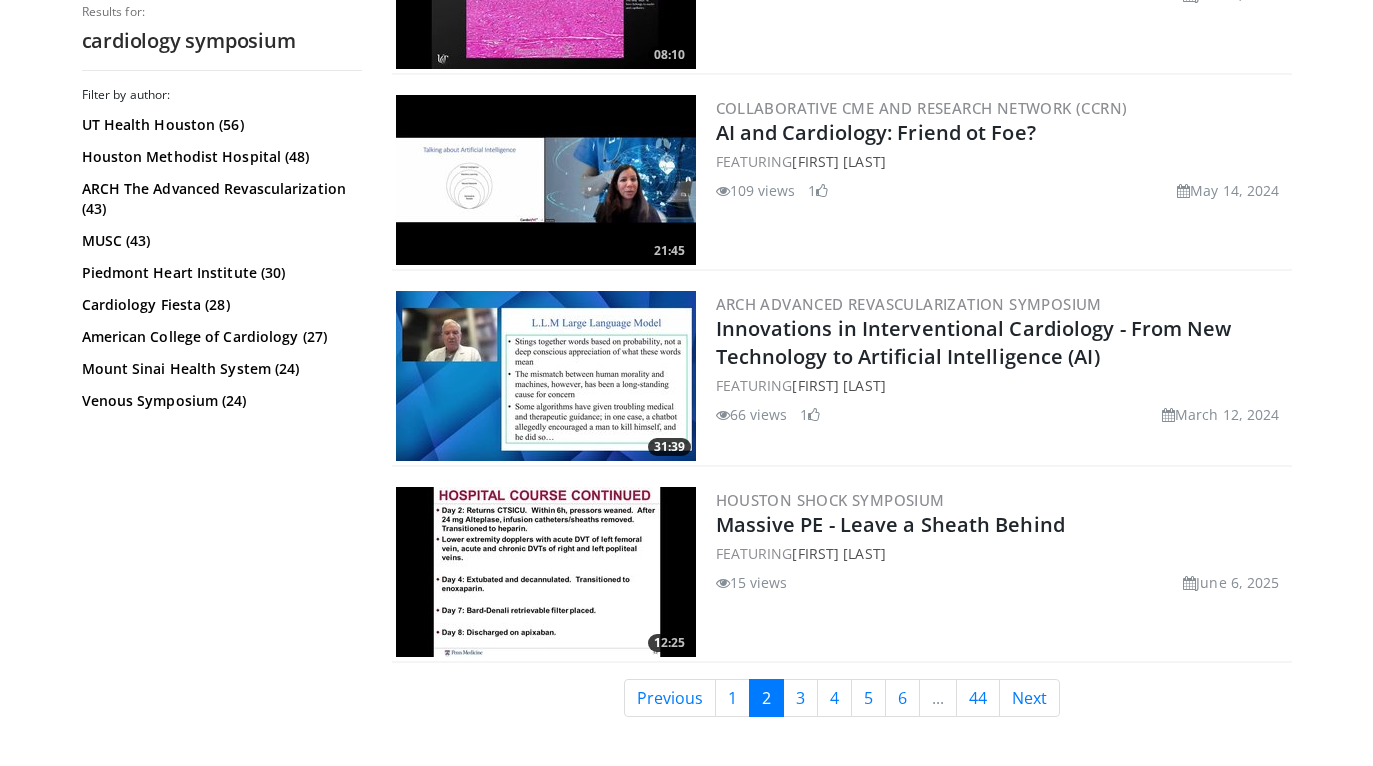 scroll, scrollTop: 4928, scrollLeft: 0, axis: vertical 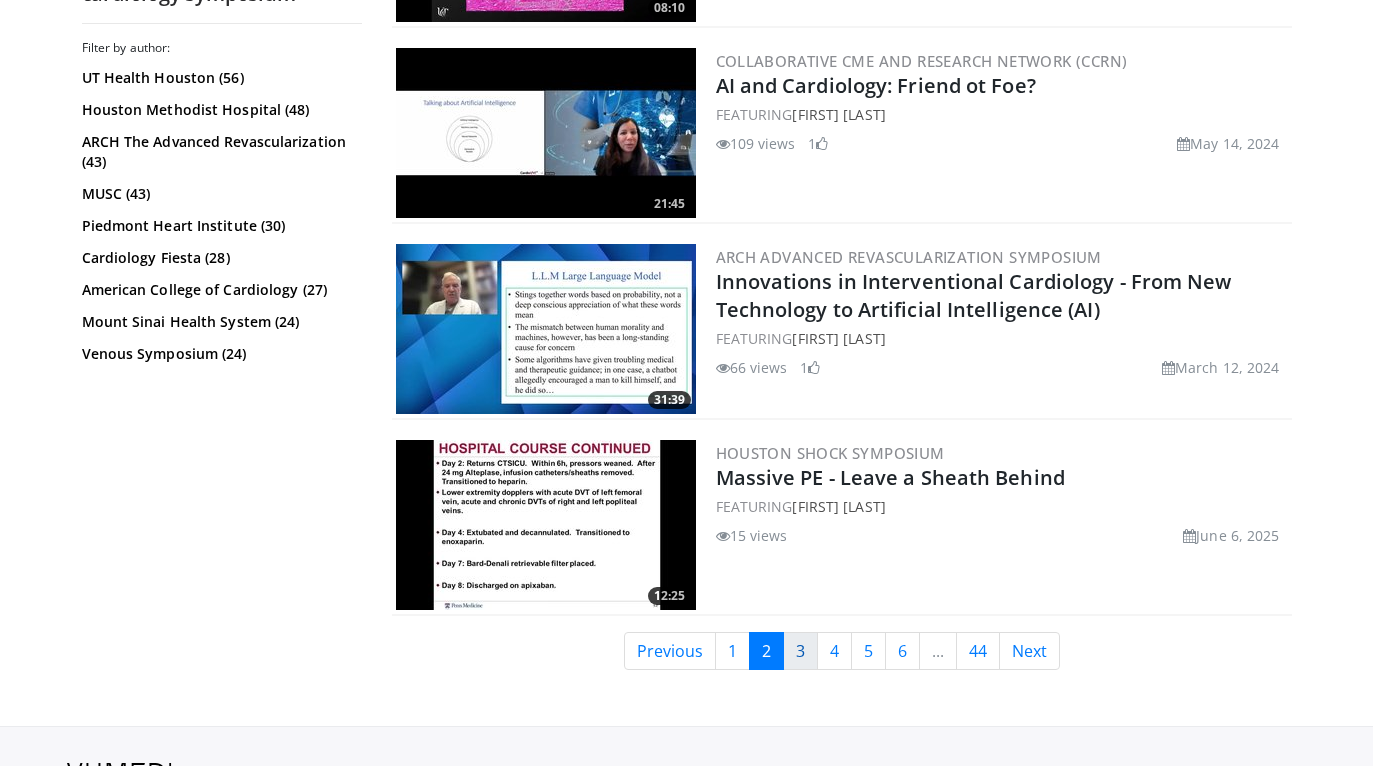 click on "3" at bounding box center [800, 651] 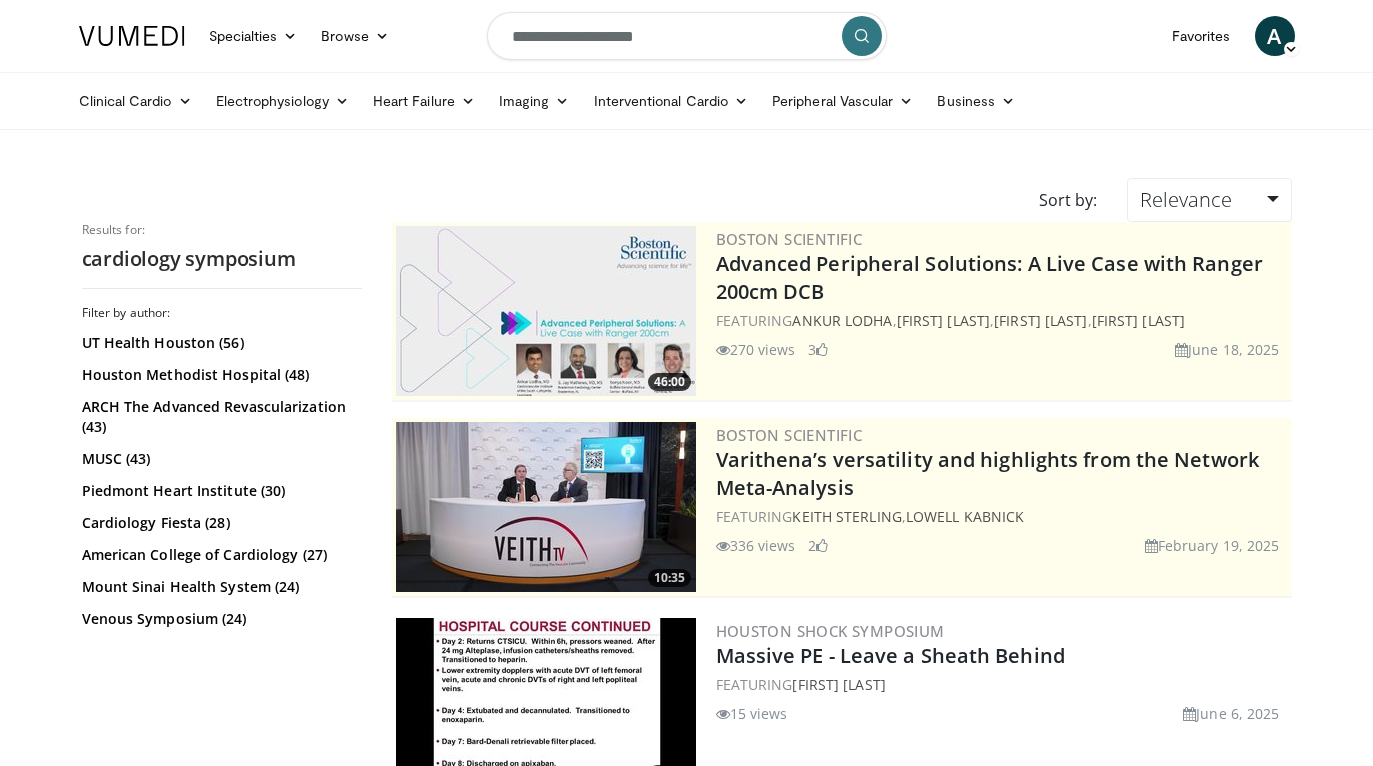 scroll, scrollTop: 0, scrollLeft: 0, axis: both 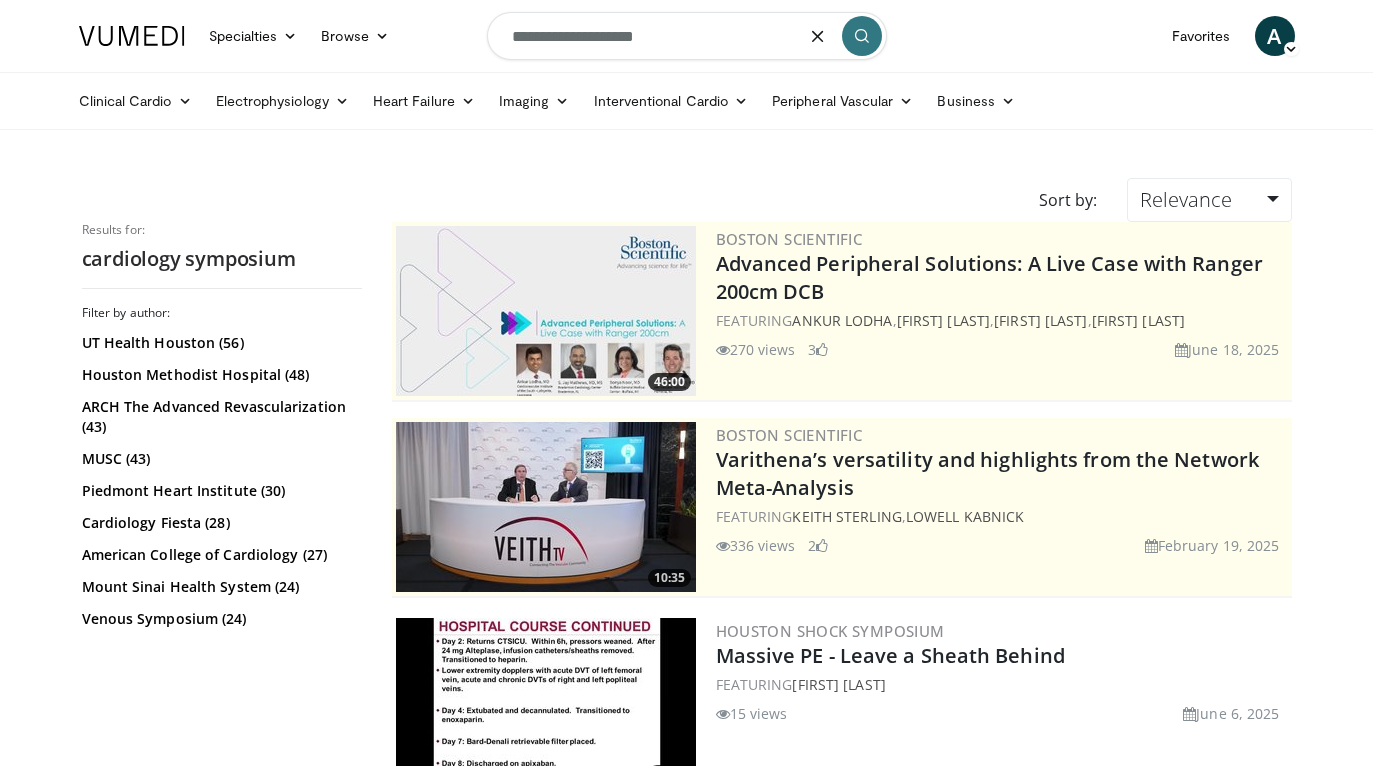 click on "**********" at bounding box center (687, 36) 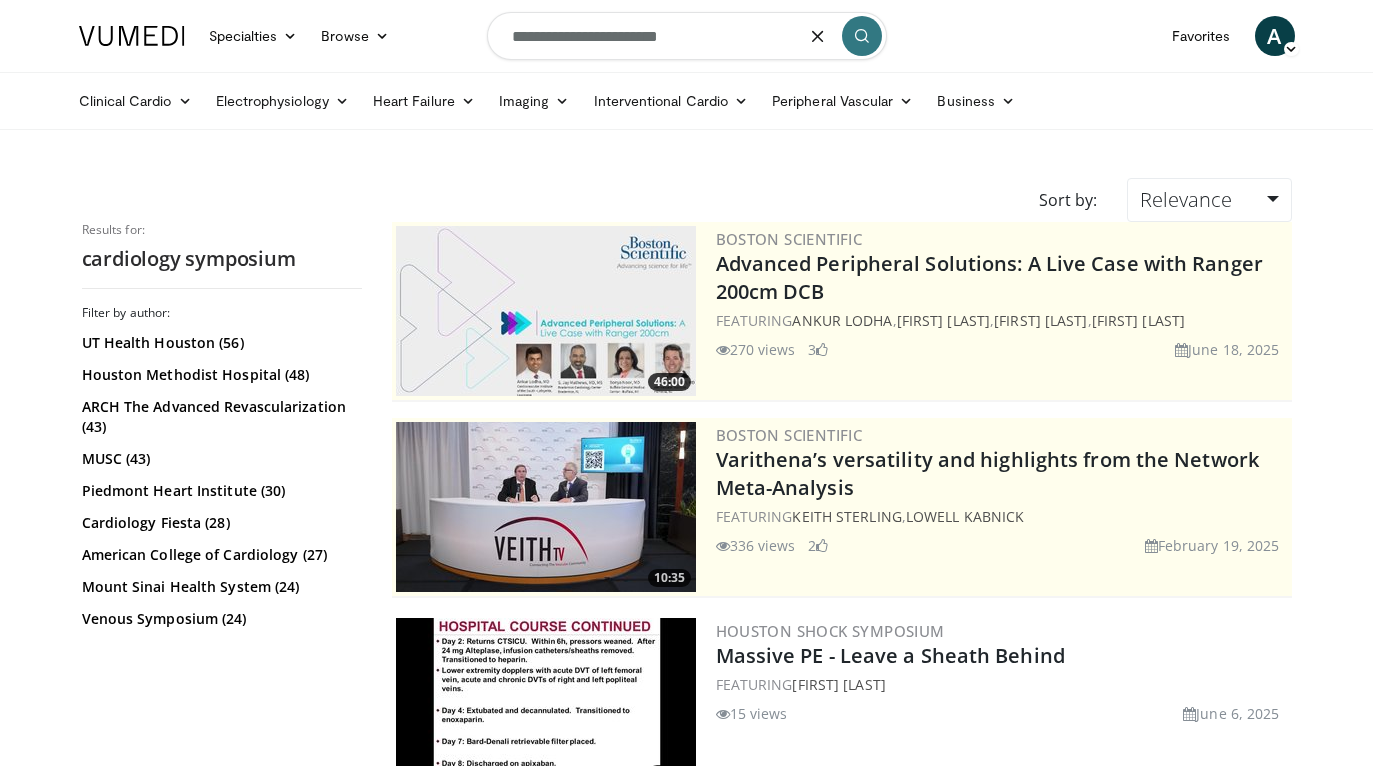 type on "**********" 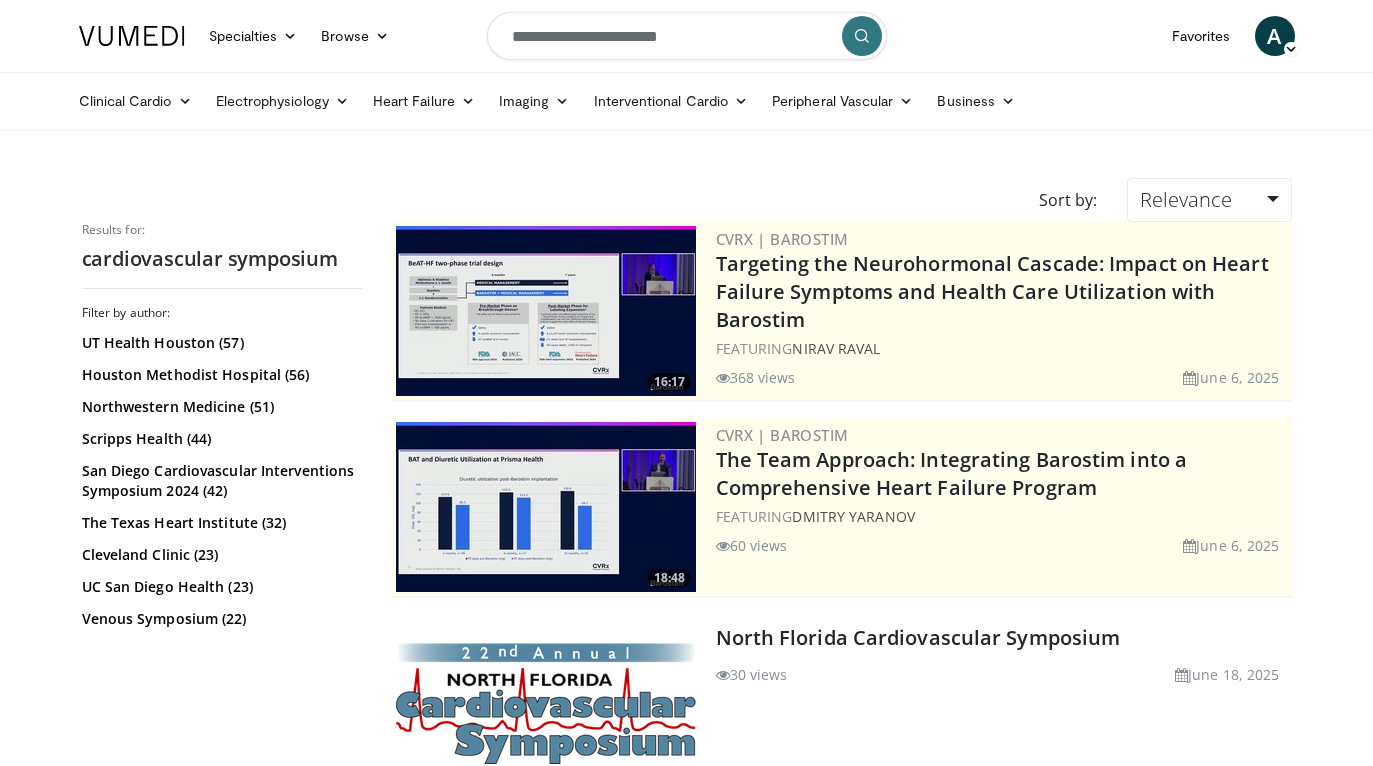 scroll, scrollTop: 447, scrollLeft: 0, axis: vertical 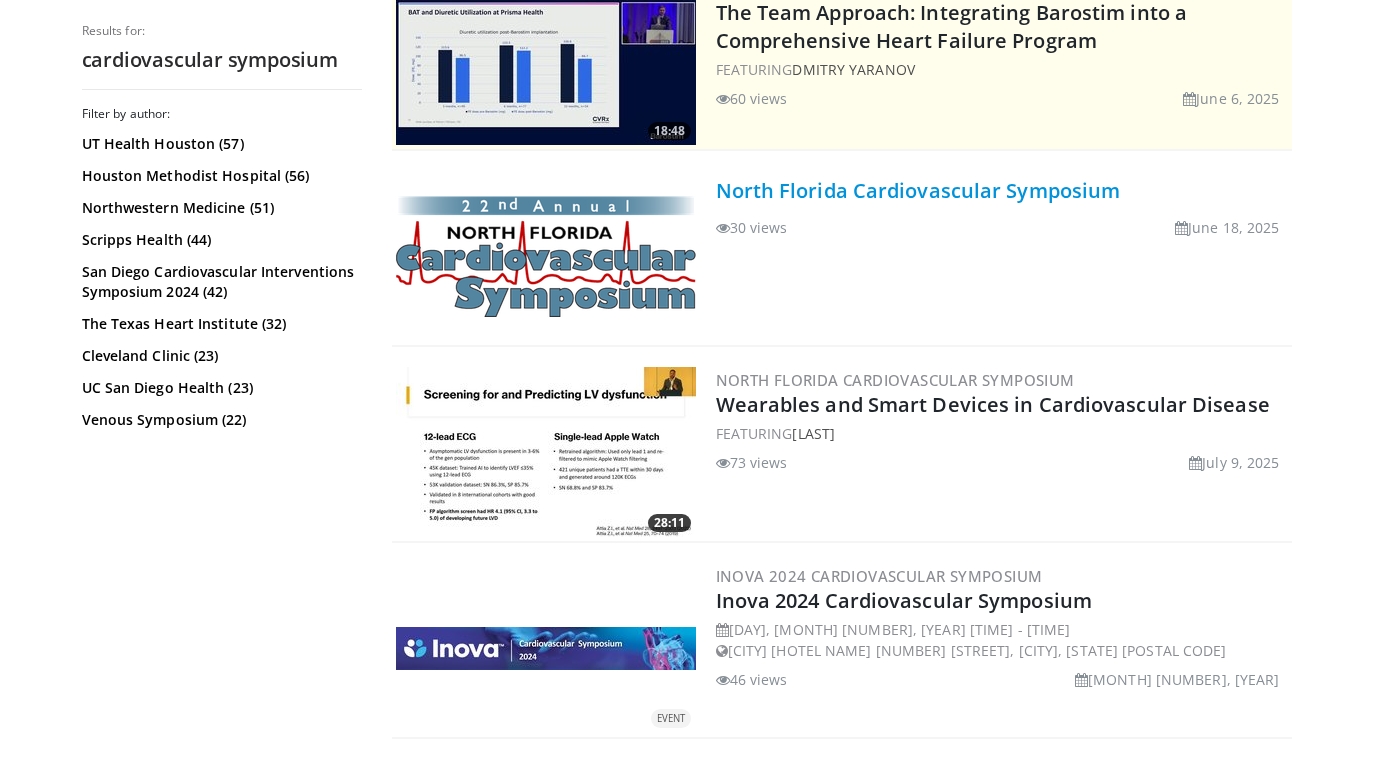 click on "North Florida Cardiovascular Symposium" at bounding box center (918, 190) 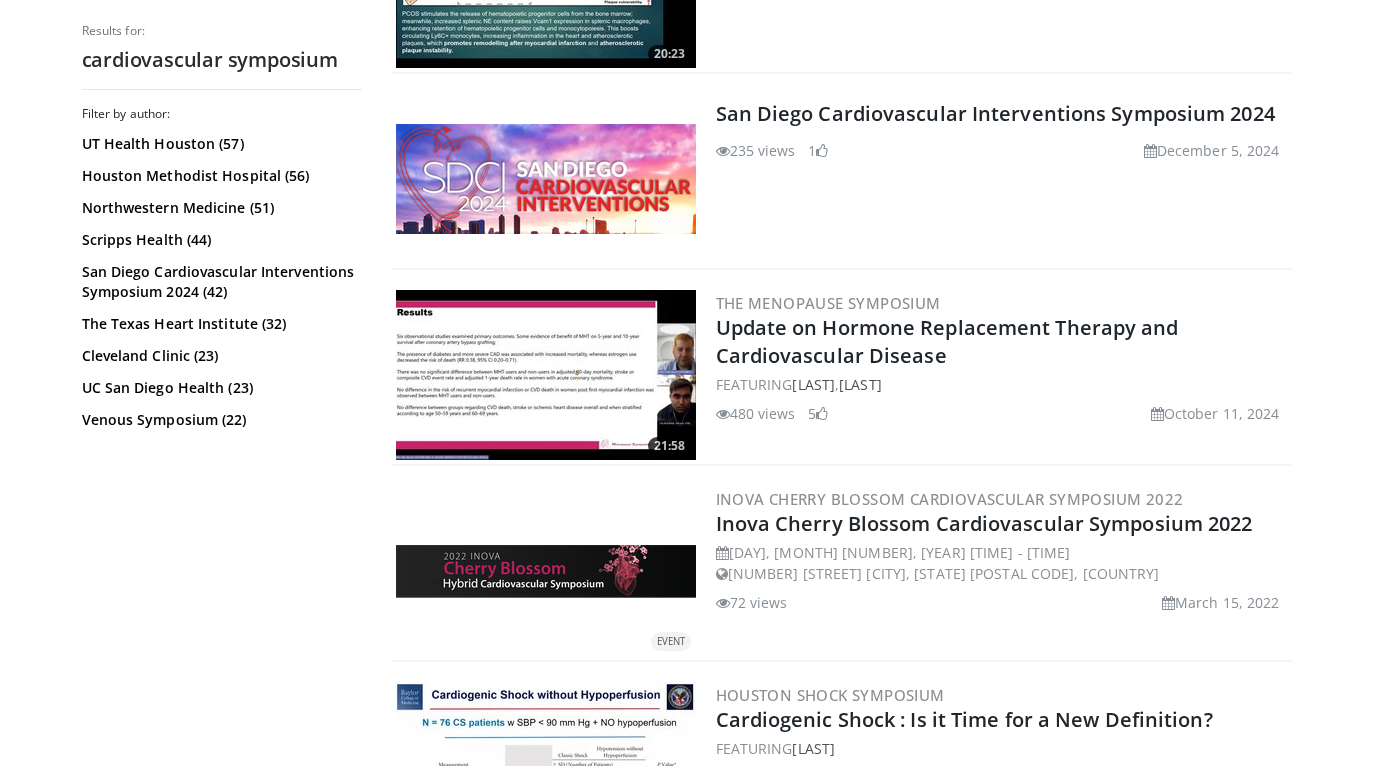 scroll, scrollTop: 4791, scrollLeft: 0, axis: vertical 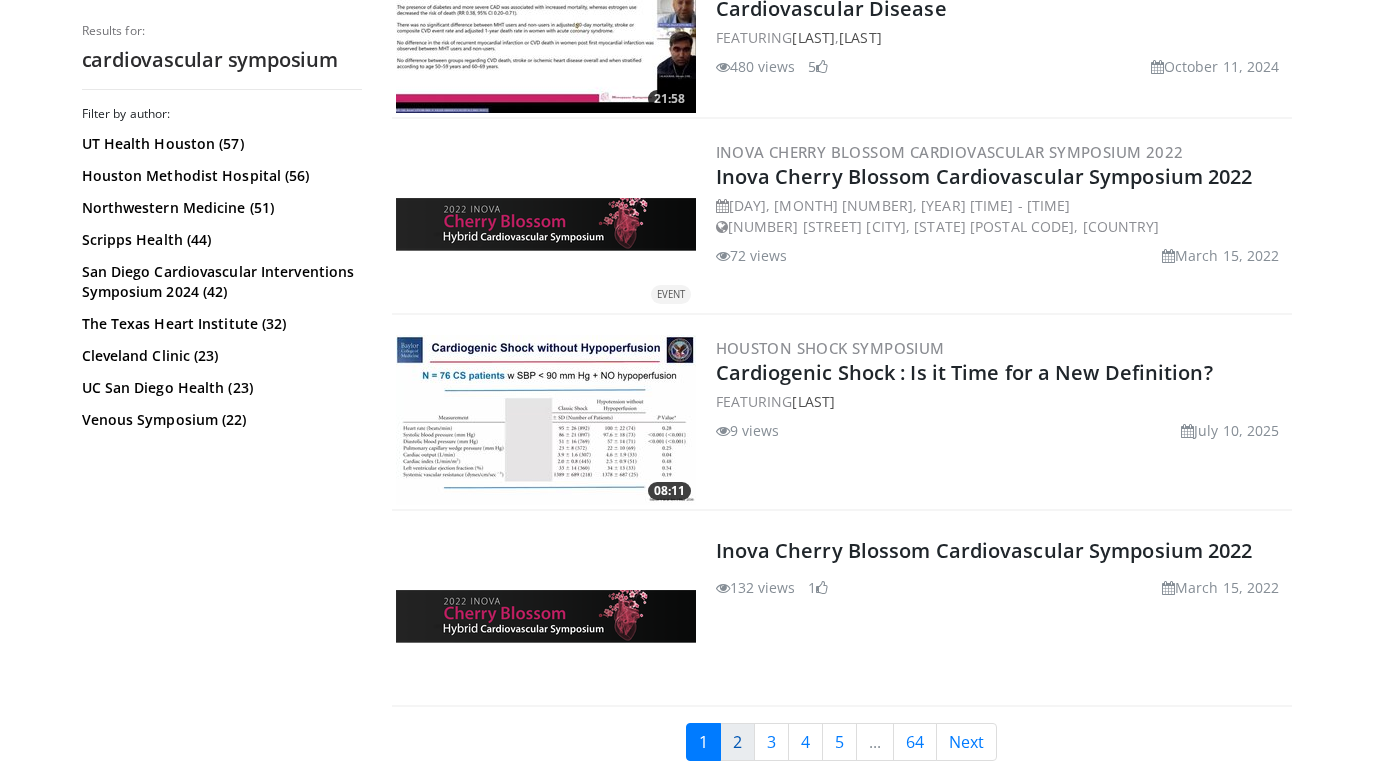 click on "2" at bounding box center (737, 742) 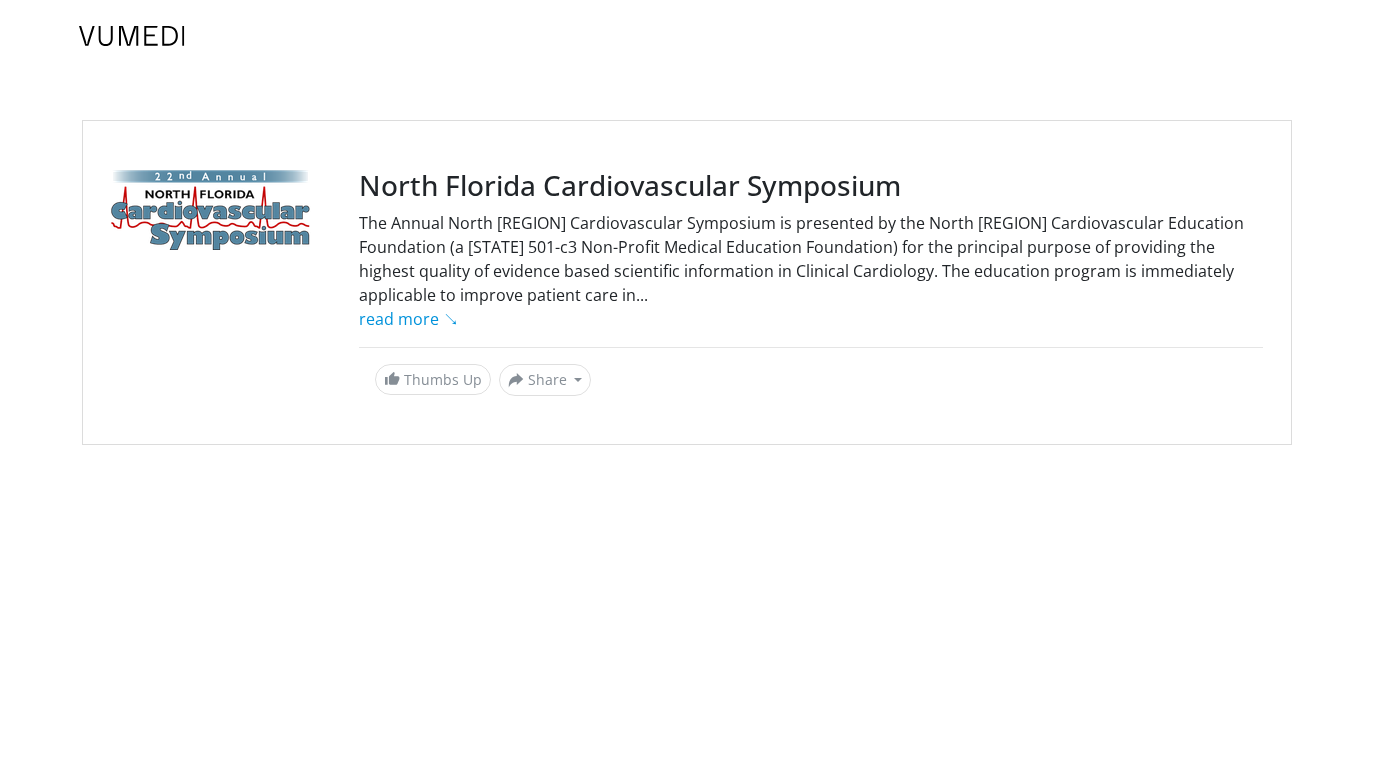 scroll, scrollTop: 0, scrollLeft: 0, axis: both 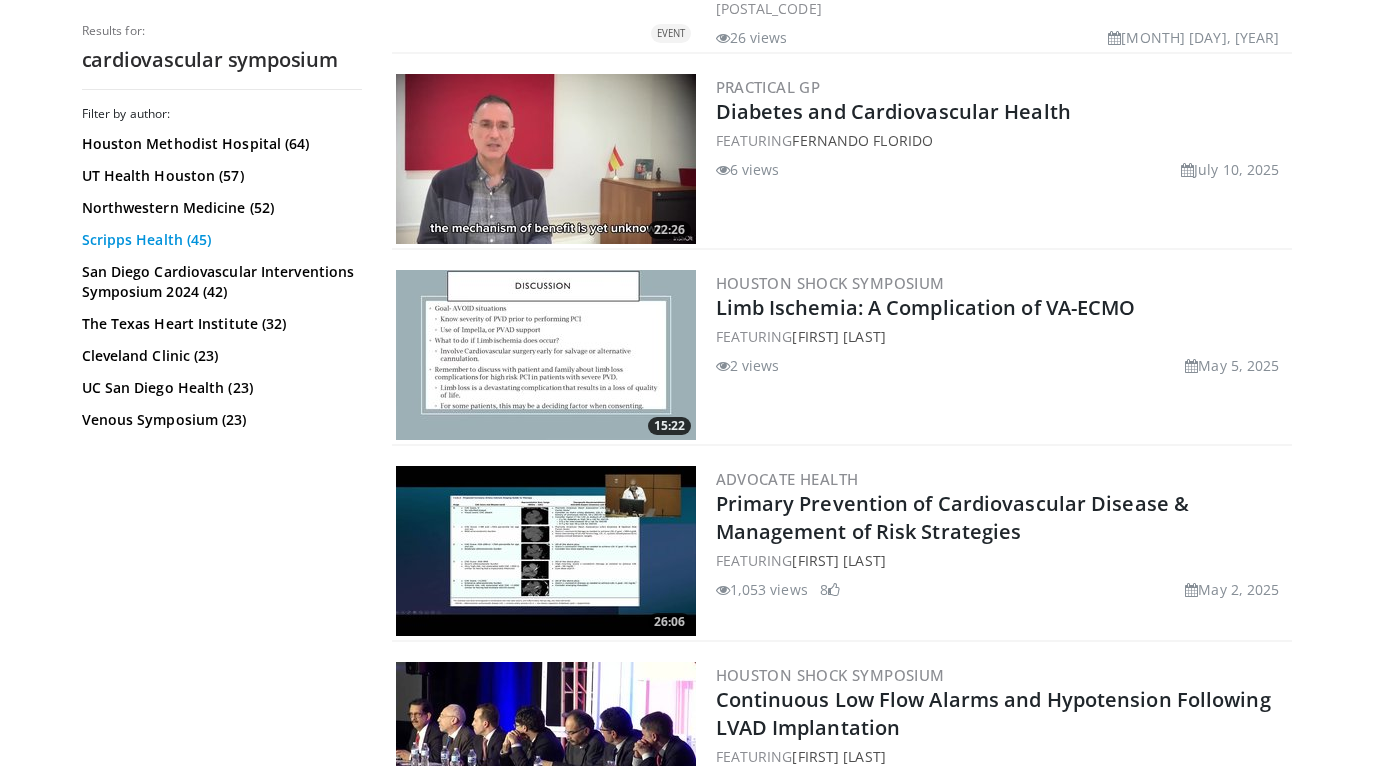 click on "Scripps Health (45)" at bounding box center [219, 240] 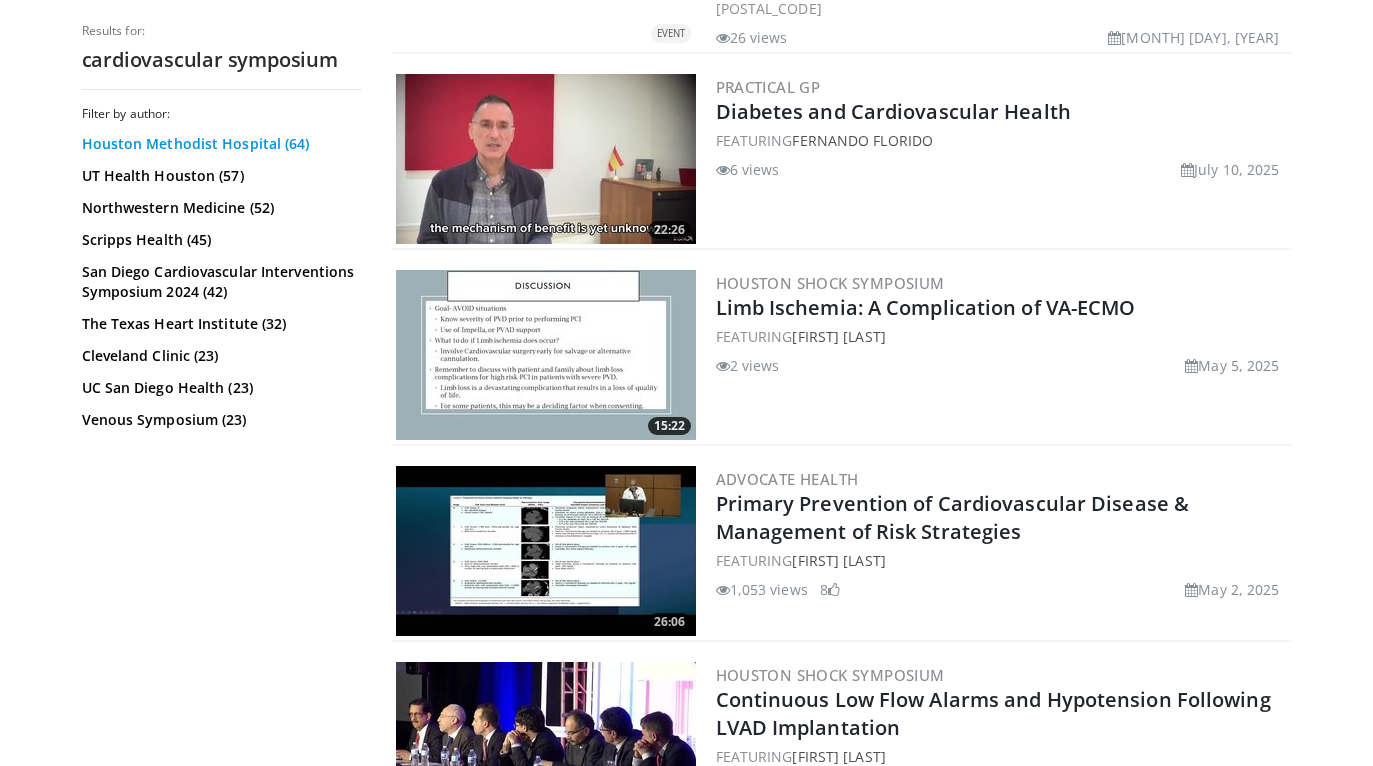 click on "Houston Methodist Hospital (64)" at bounding box center [219, 144] 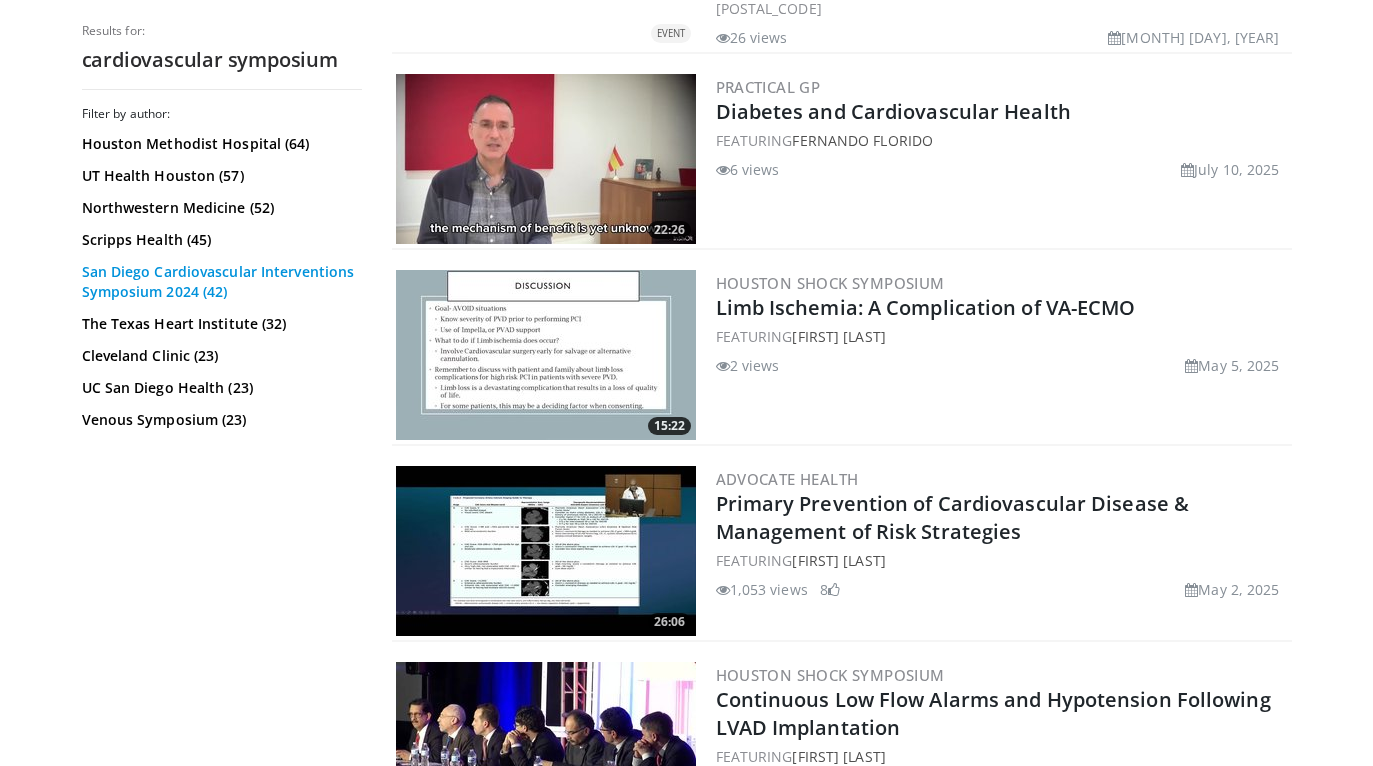 click on "San Diego Cardiovascular Interventions Symposium 2024 (42)" at bounding box center [219, 282] 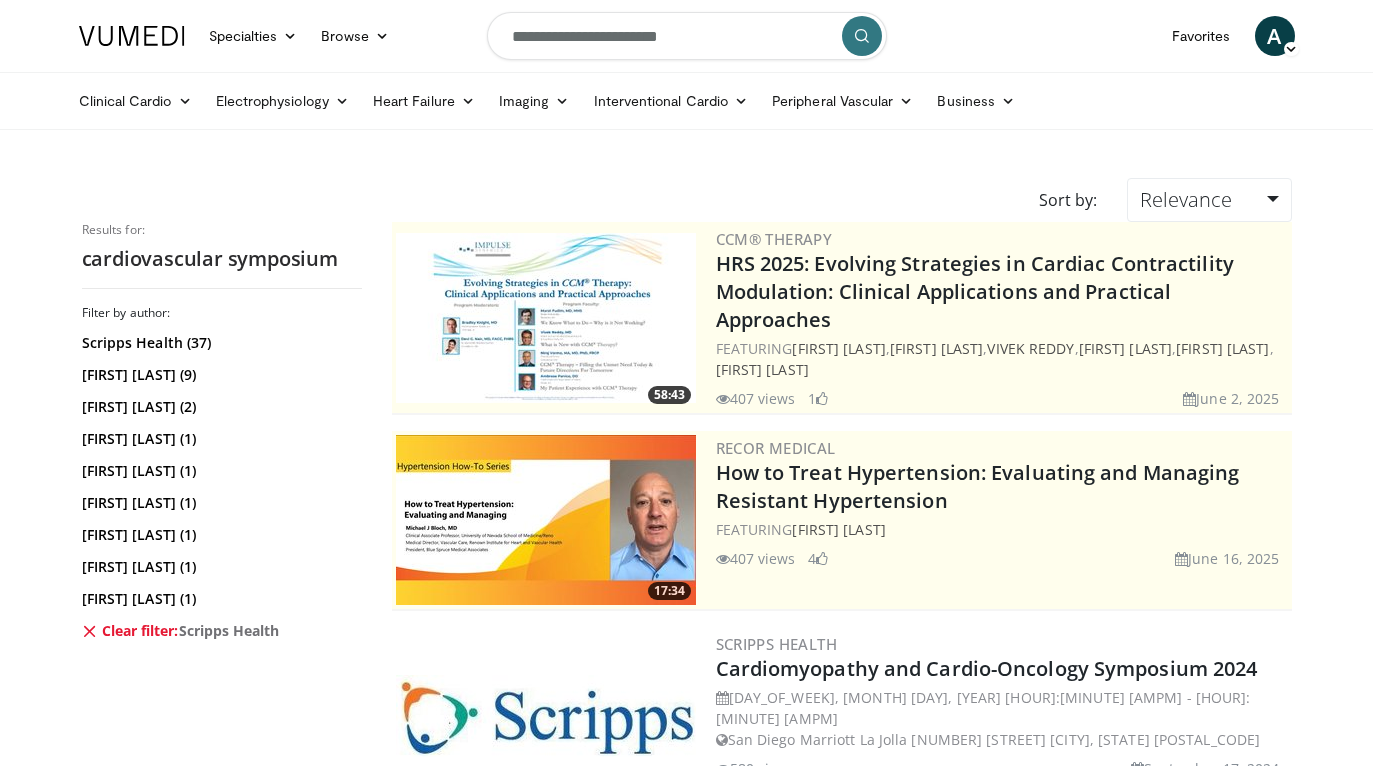 scroll, scrollTop: 444, scrollLeft: 0, axis: vertical 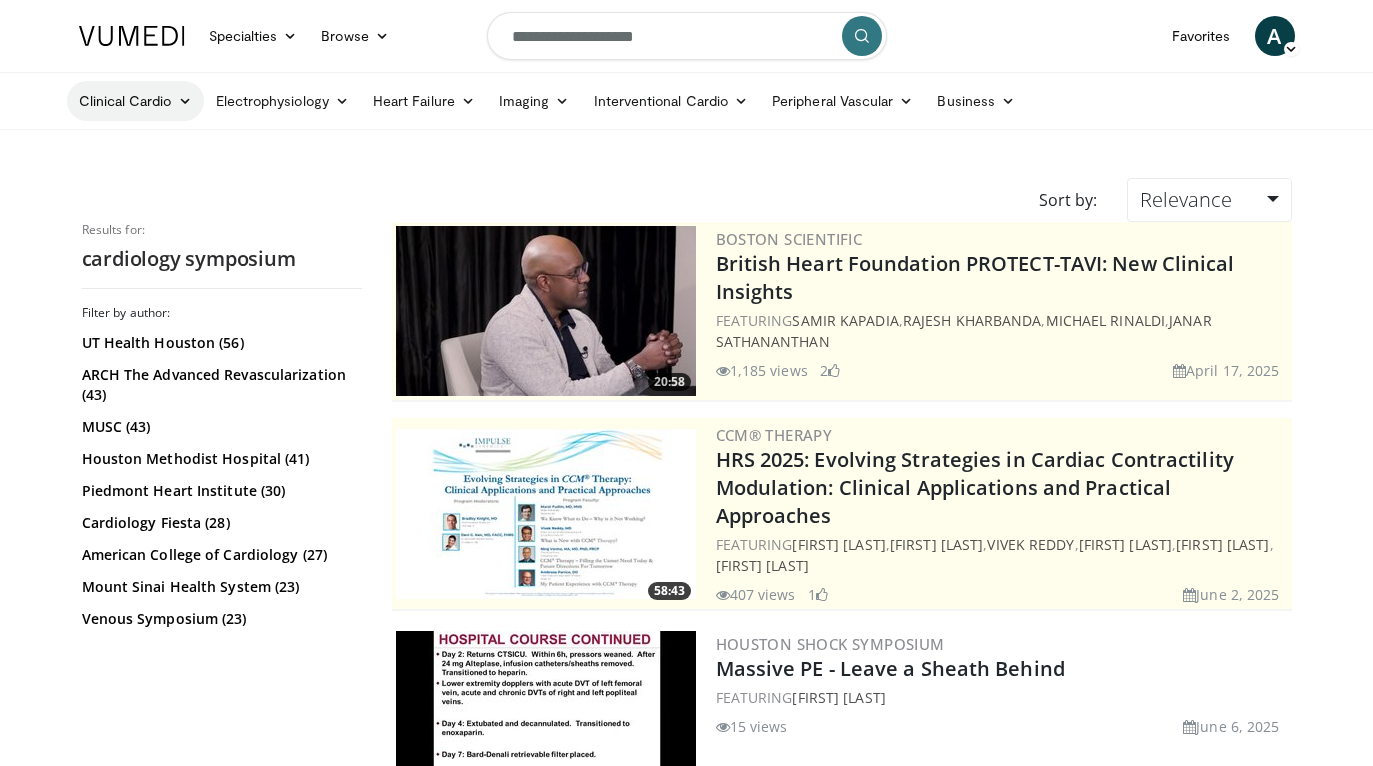 click on "Clinical Cardio" at bounding box center [135, 101] 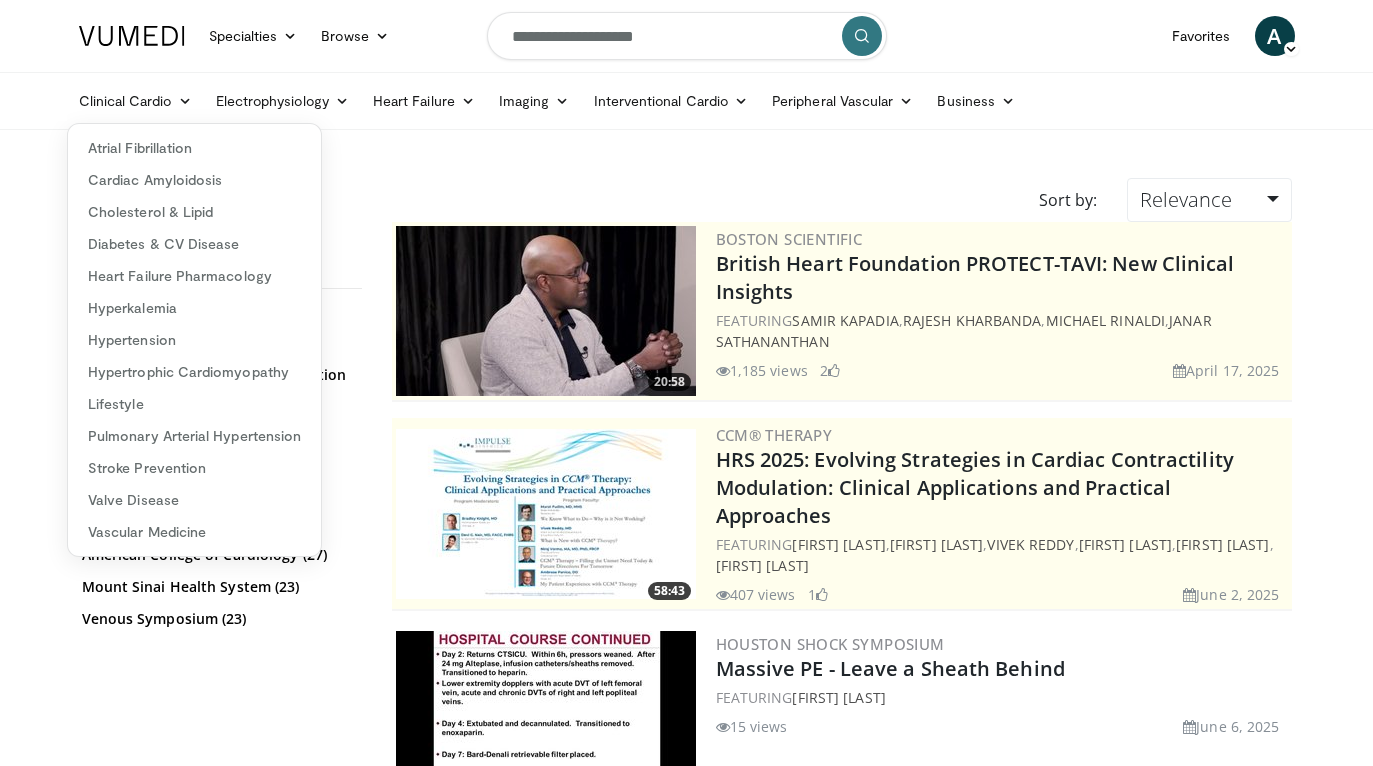 click on "Clinical Cardio
Atrial Fibrillation
Cardiac Amyloidosis
Cholesterol & Lipid
Diabetes & CV Disease
Heart Failure Pharmacology
Hyperkalemia
Hypertension
Hypertrophic Cardiomyopathy
Lifestyle
Pulmonary Arterial Hypertension
Stroke Prevention
Valve Disease
Vascular Medicine
Electrophysiology
Atrial Fibrillation
Catheter Ablation Echo CT" at bounding box center (687, 101) 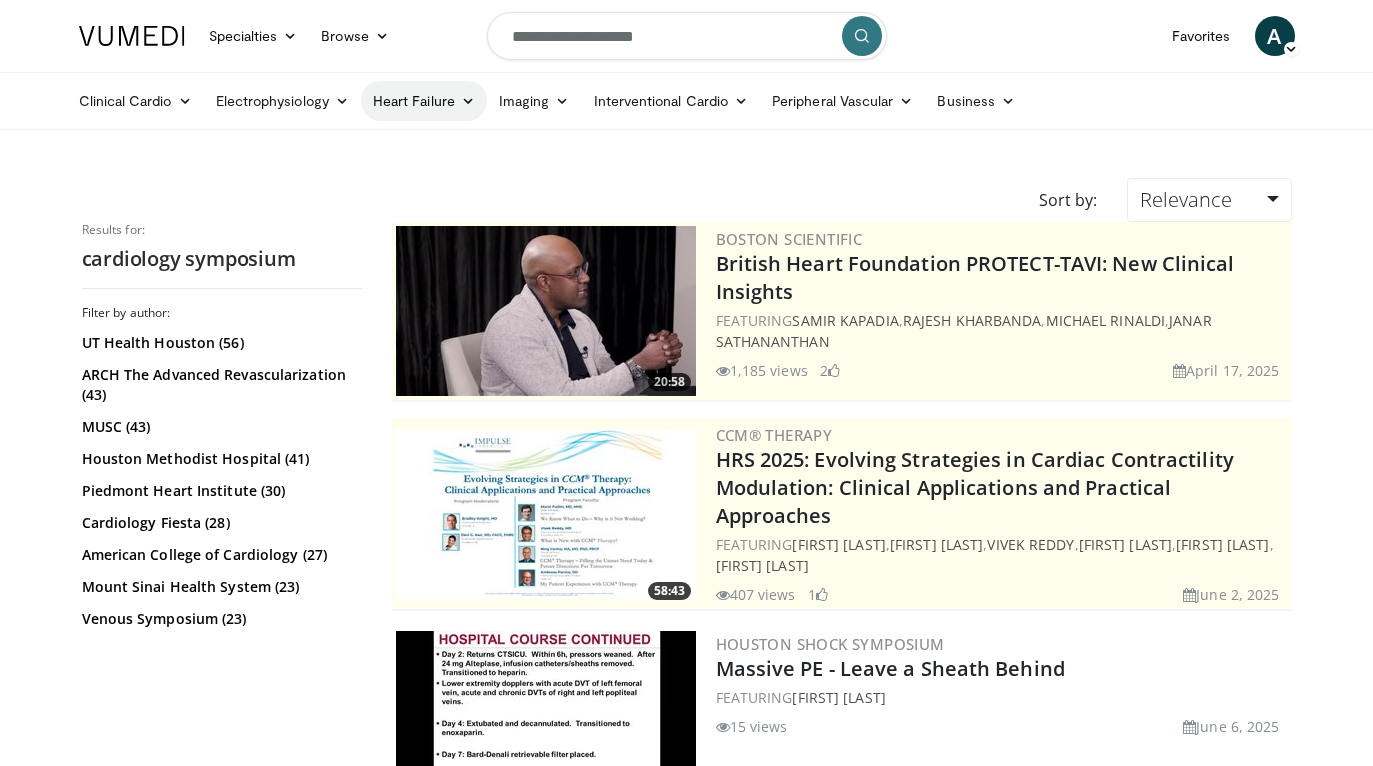 click on "Heart Failure" at bounding box center [424, 101] 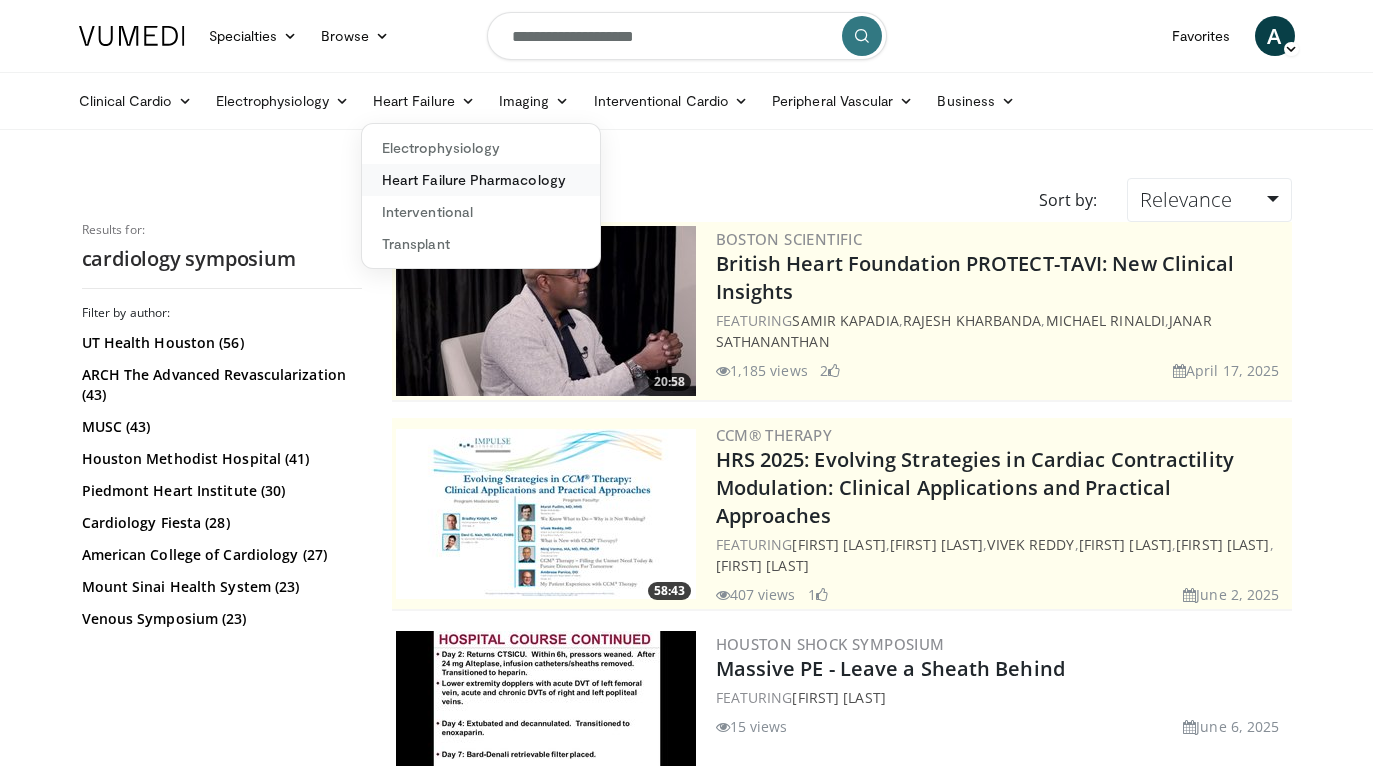 click on "Heart Failure Pharmacology" at bounding box center (481, 180) 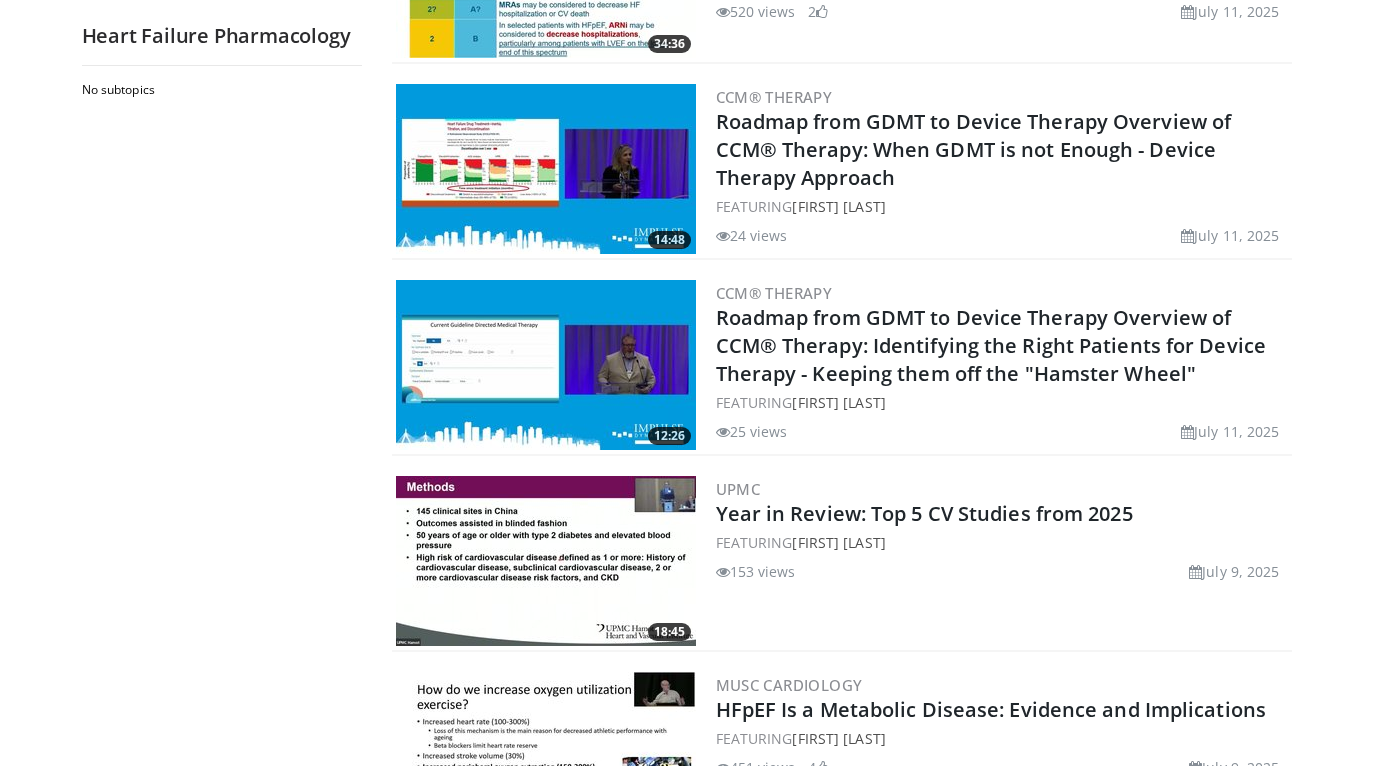 scroll, scrollTop: 1895, scrollLeft: 0, axis: vertical 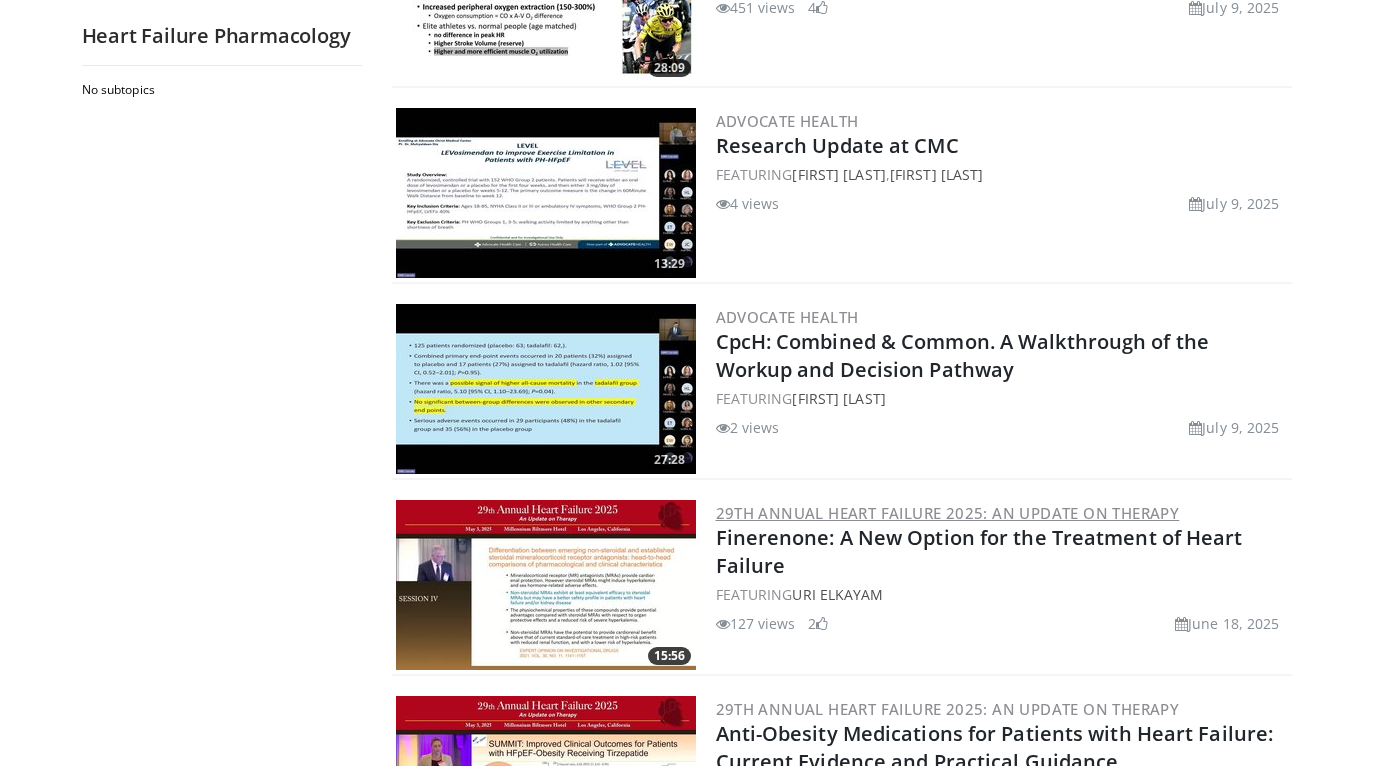 click on "29th Annual Heart Failure 2025: An Update on Therapy" at bounding box center [948, 513] 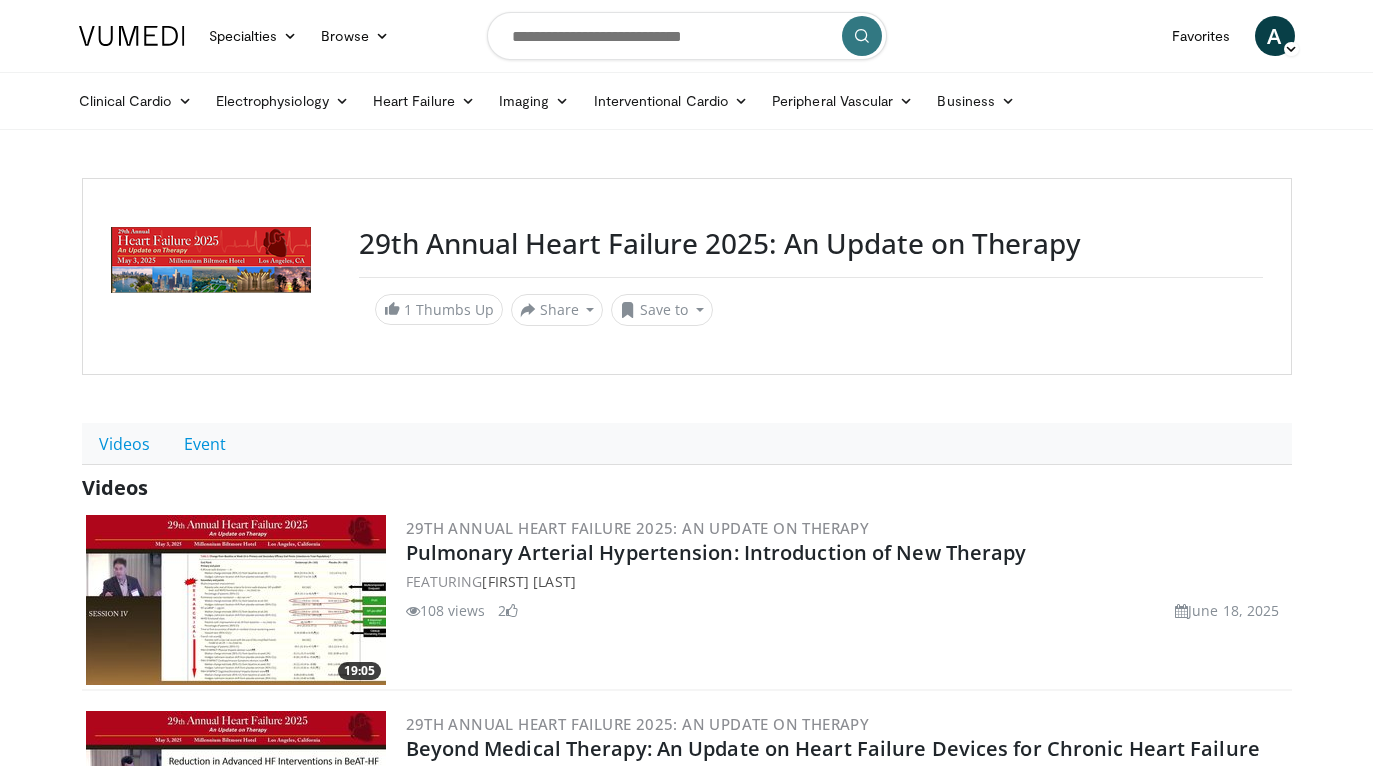scroll, scrollTop: 0, scrollLeft: 0, axis: both 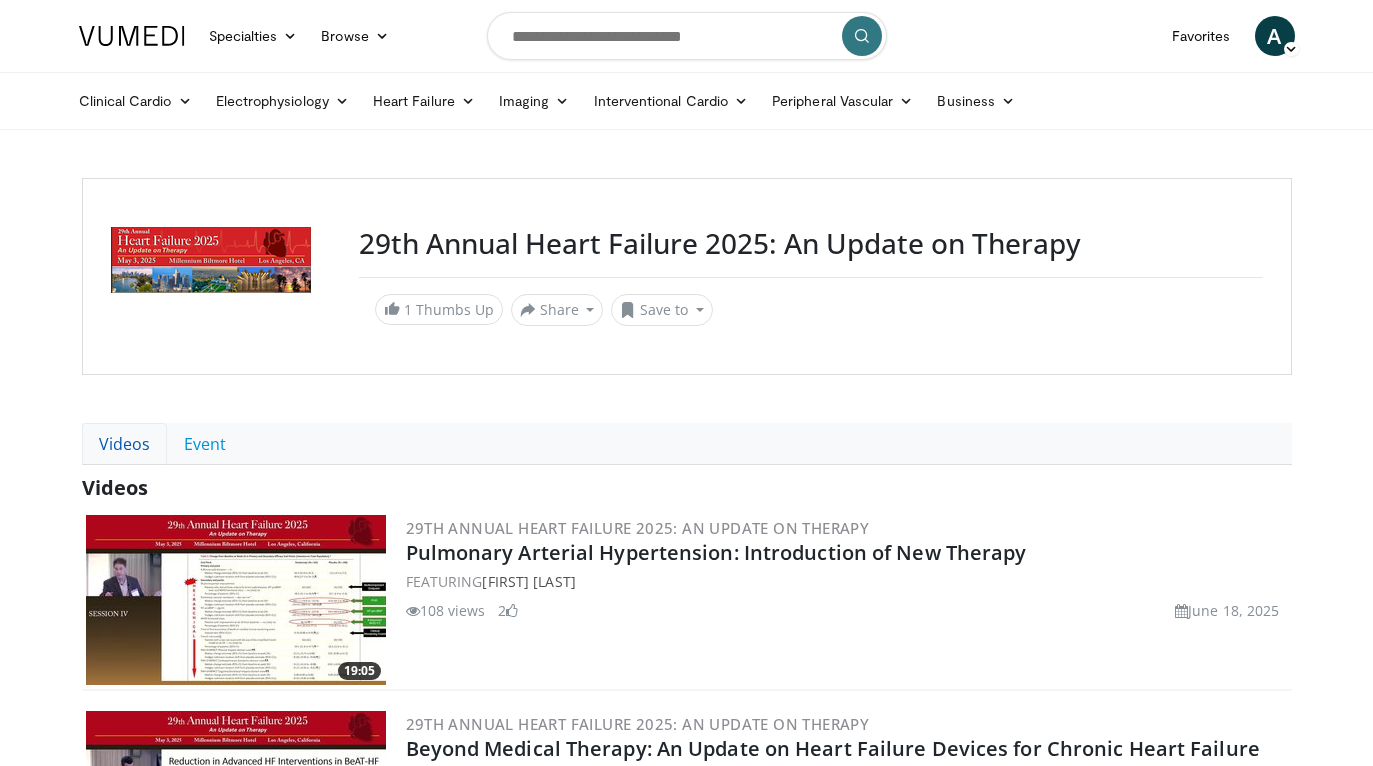 click on "Videos" at bounding box center [124, 444] 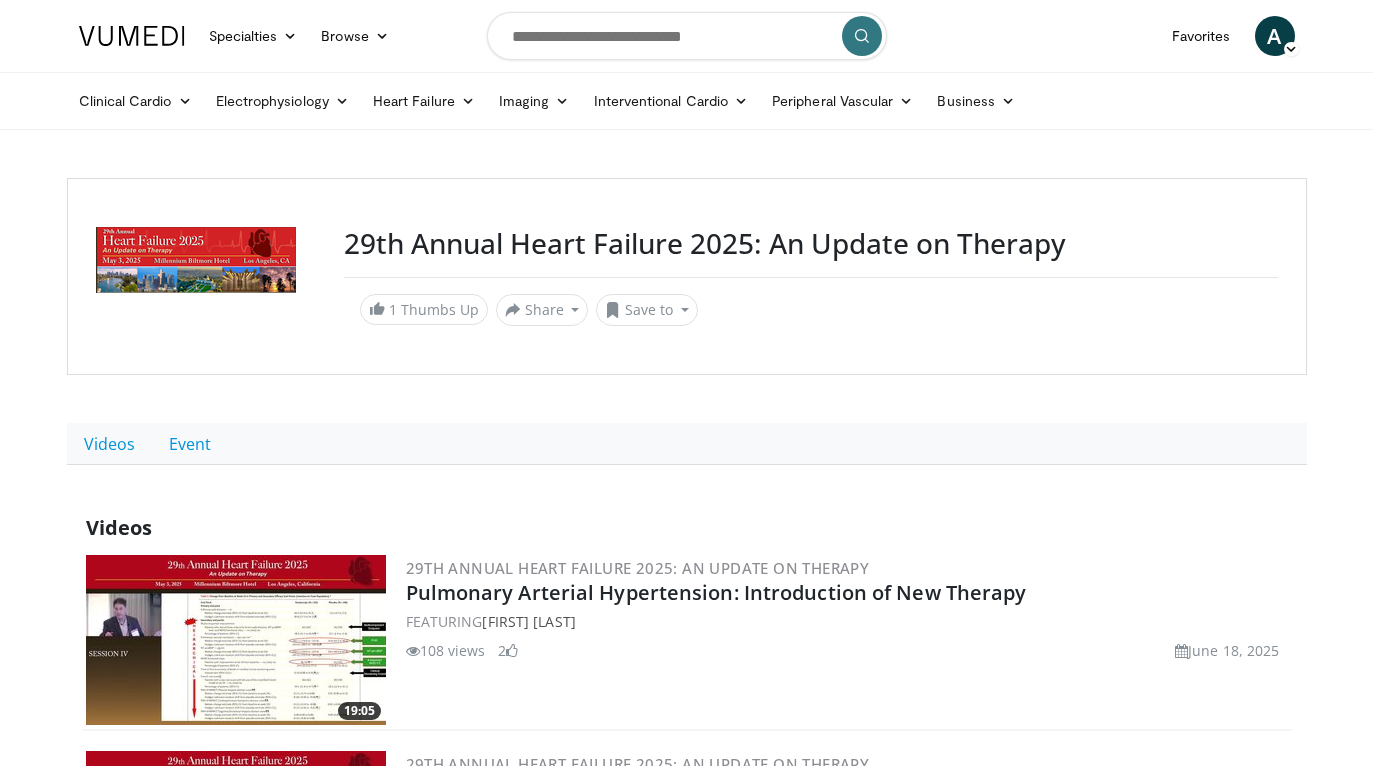 scroll, scrollTop: 0, scrollLeft: 0, axis: both 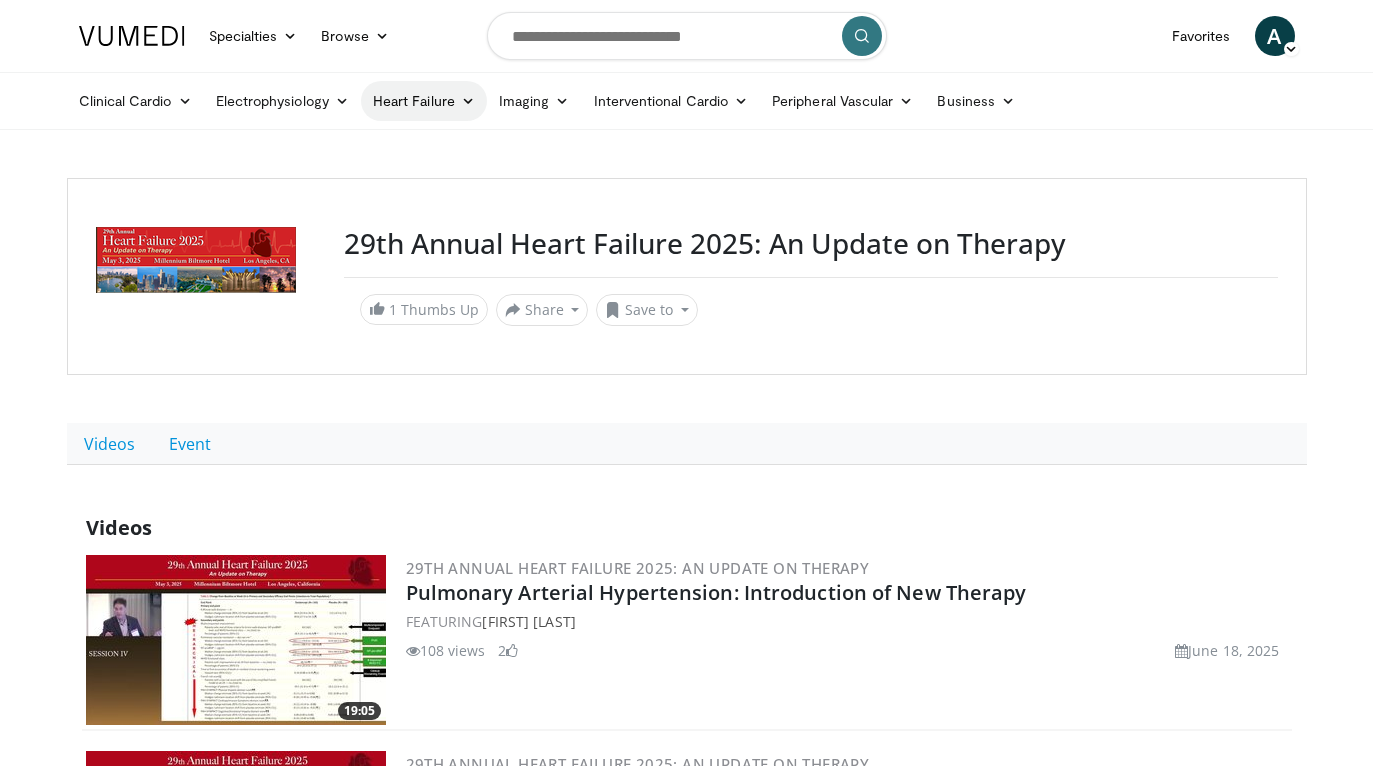 click on "Heart Failure" at bounding box center [424, 101] 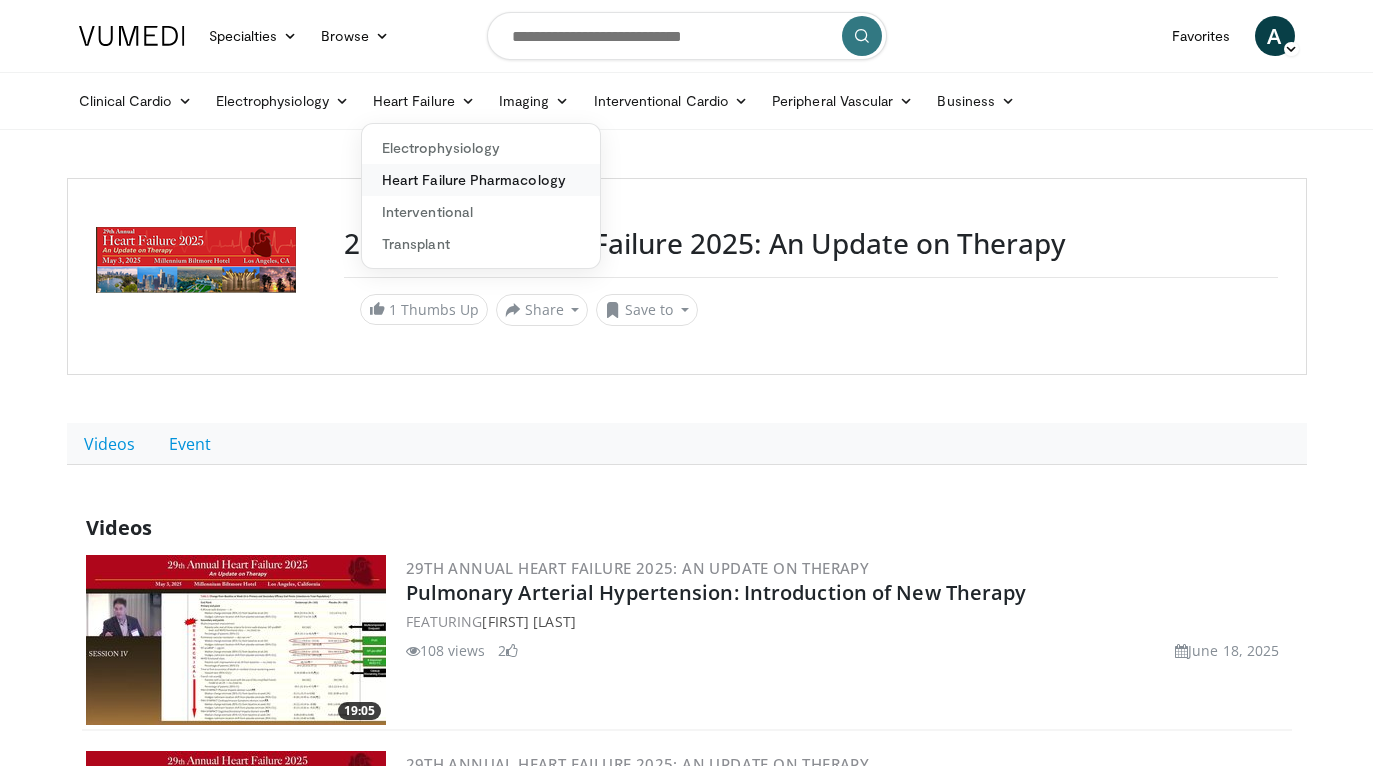 click on "Heart Failure Pharmacology" at bounding box center [481, 180] 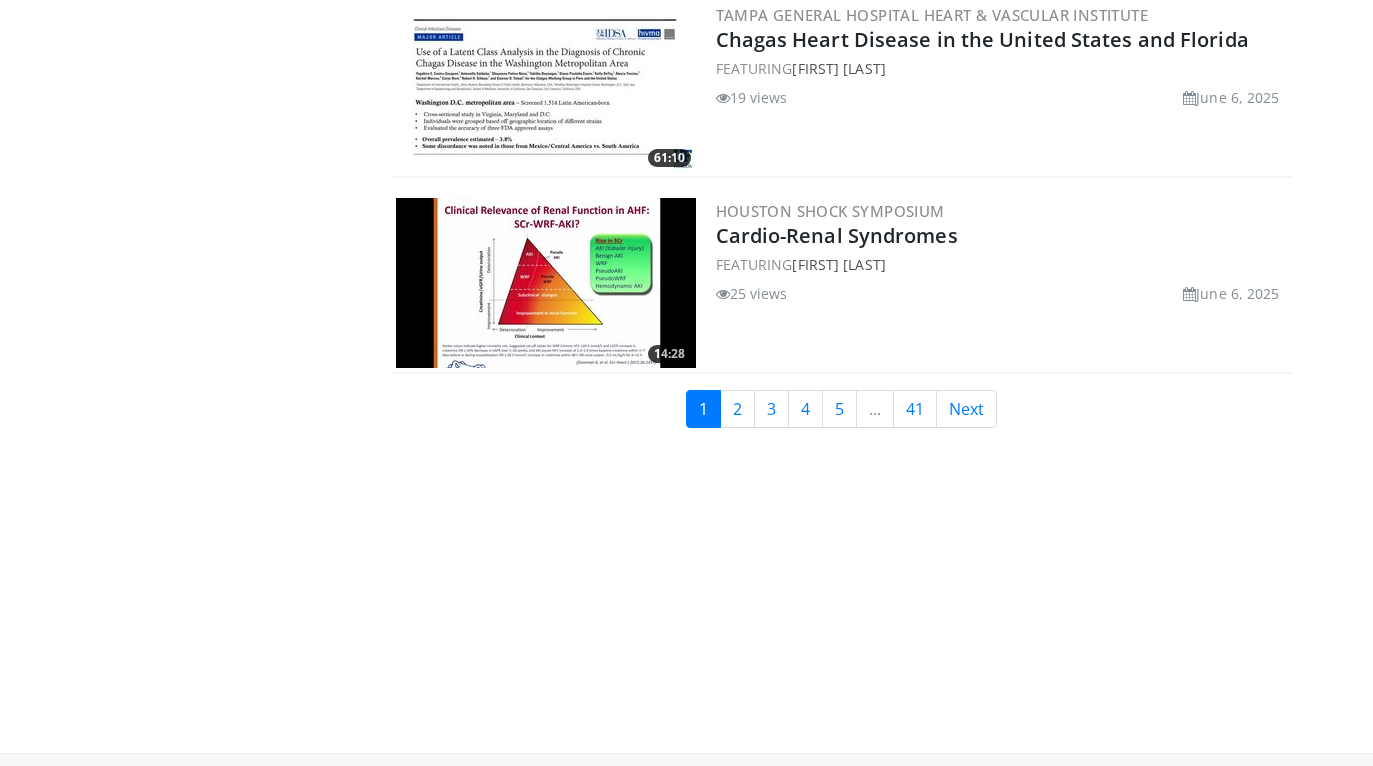 scroll, scrollTop: 4935, scrollLeft: 0, axis: vertical 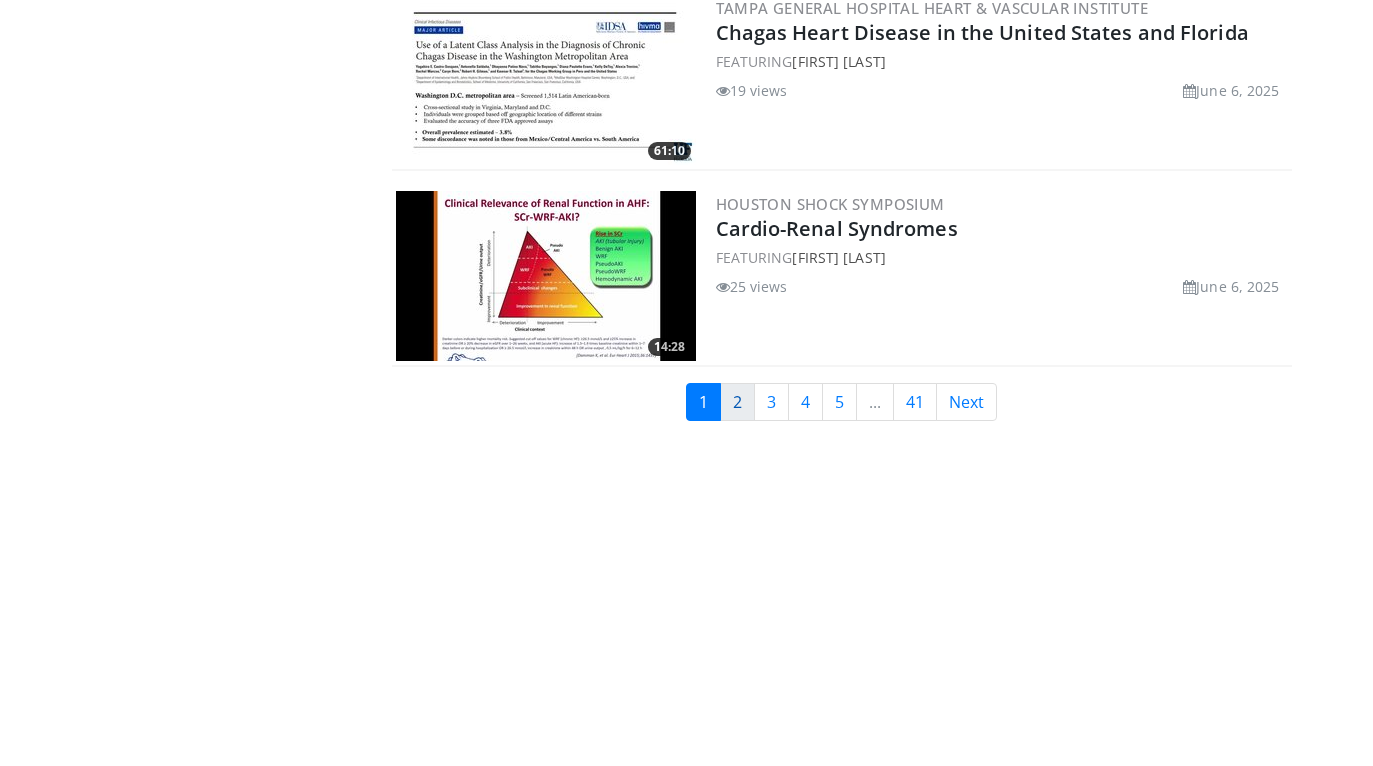 click on "2" at bounding box center [737, 402] 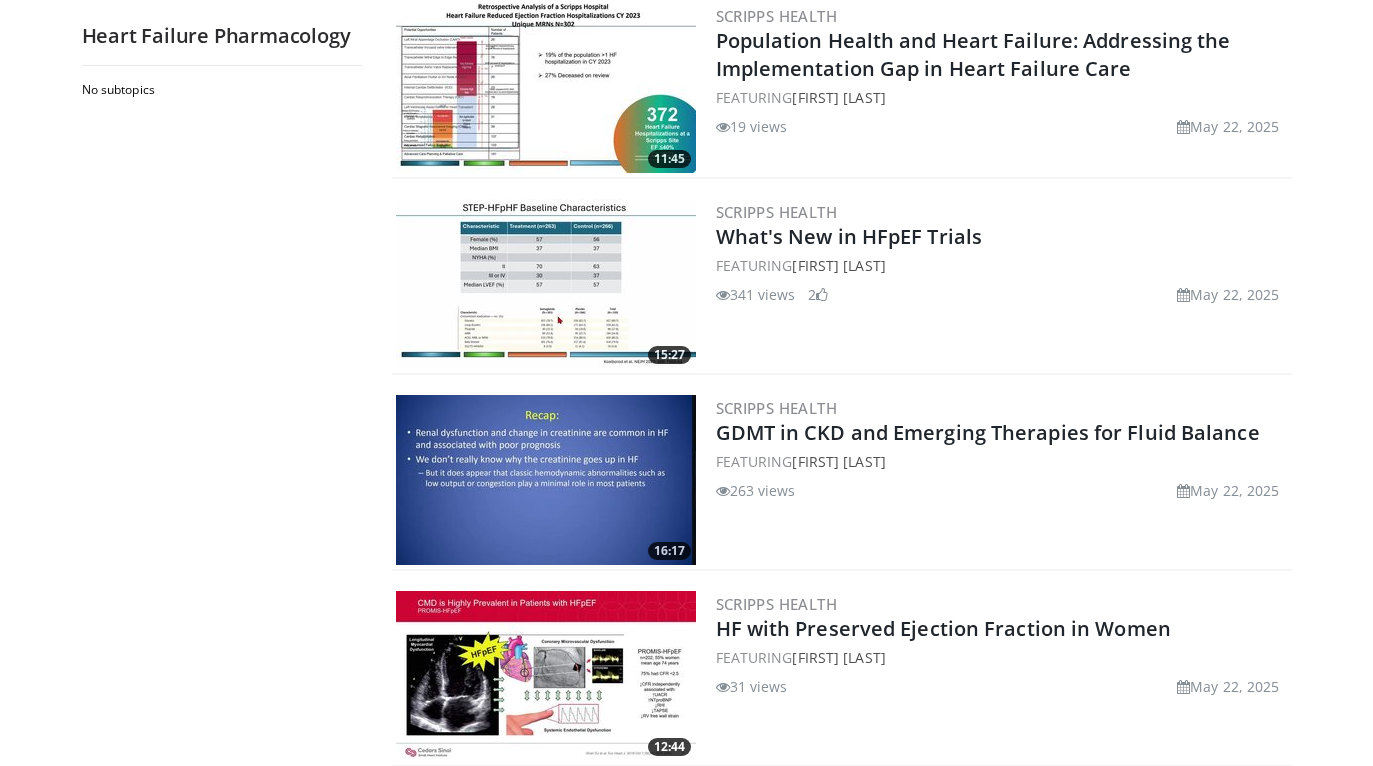 scroll, scrollTop: 1676, scrollLeft: 0, axis: vertical 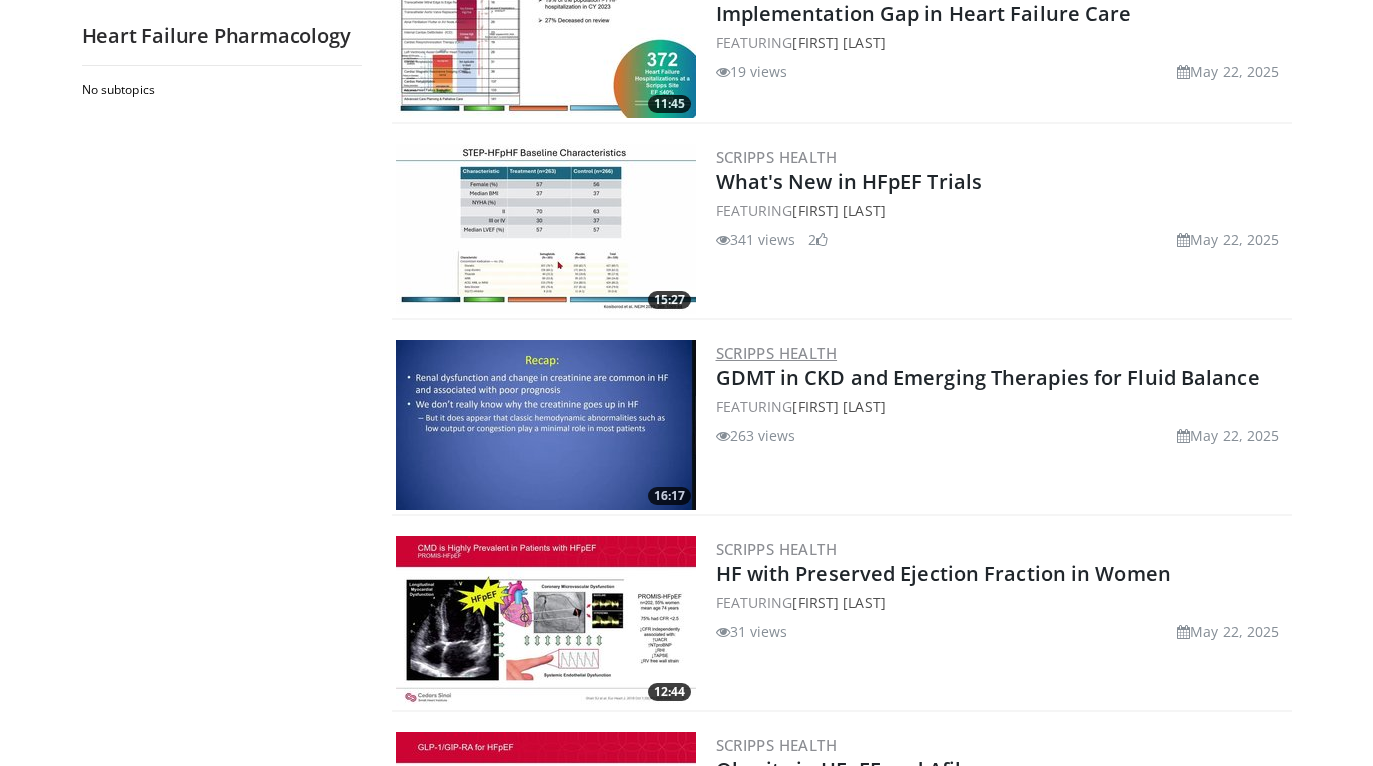 click on "Scripps Health" at bounding box center [777, 353] 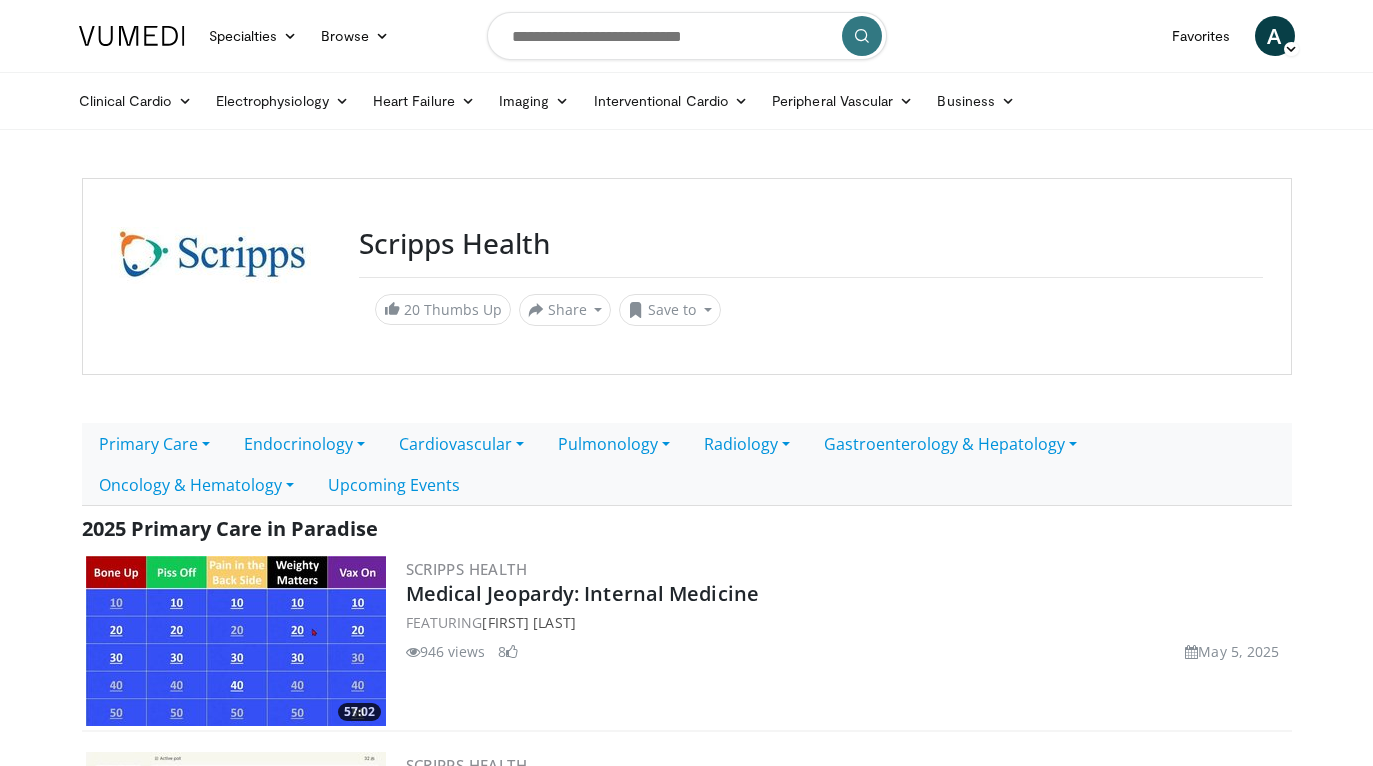 scroll, scrollTop: 337, scrollLeft: 0, axis: vertical 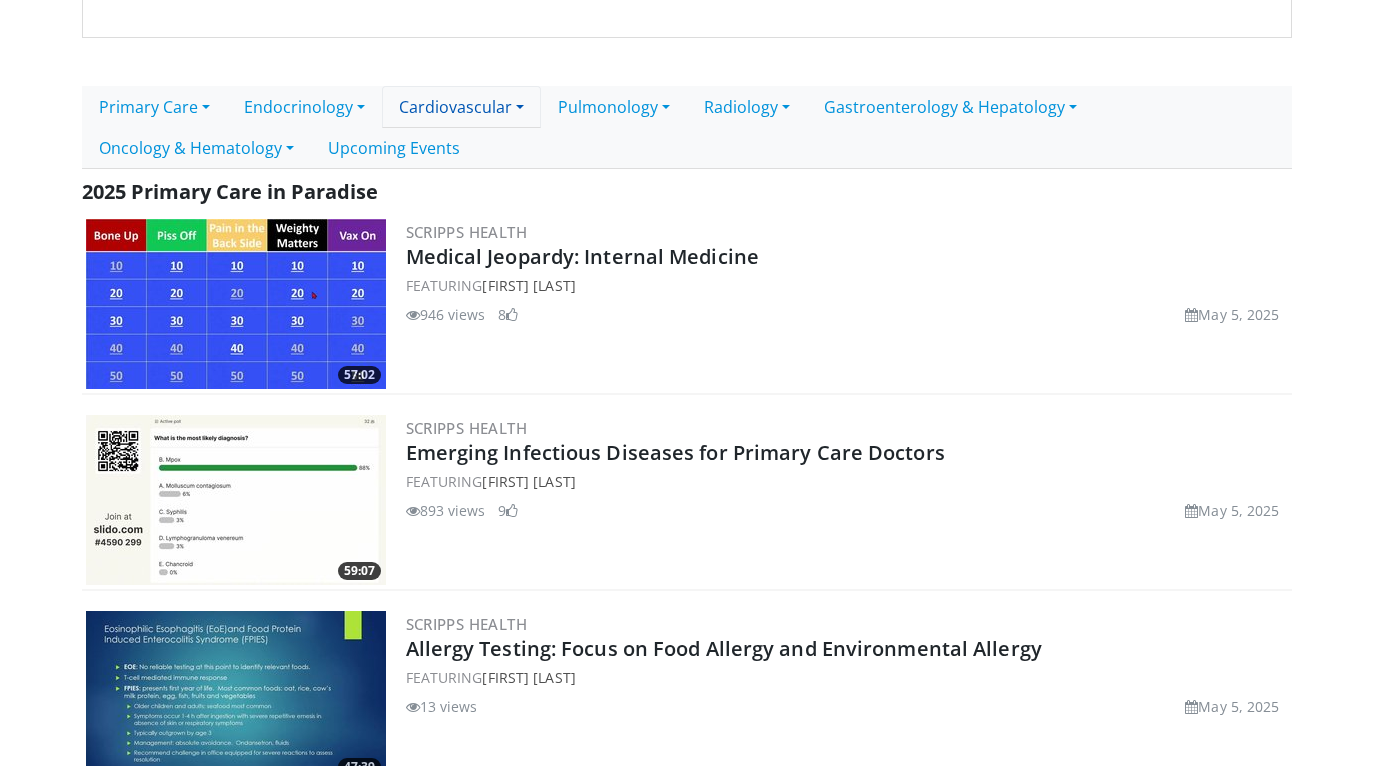 click on "Cardiovascular" at bounding box center (461, 107) 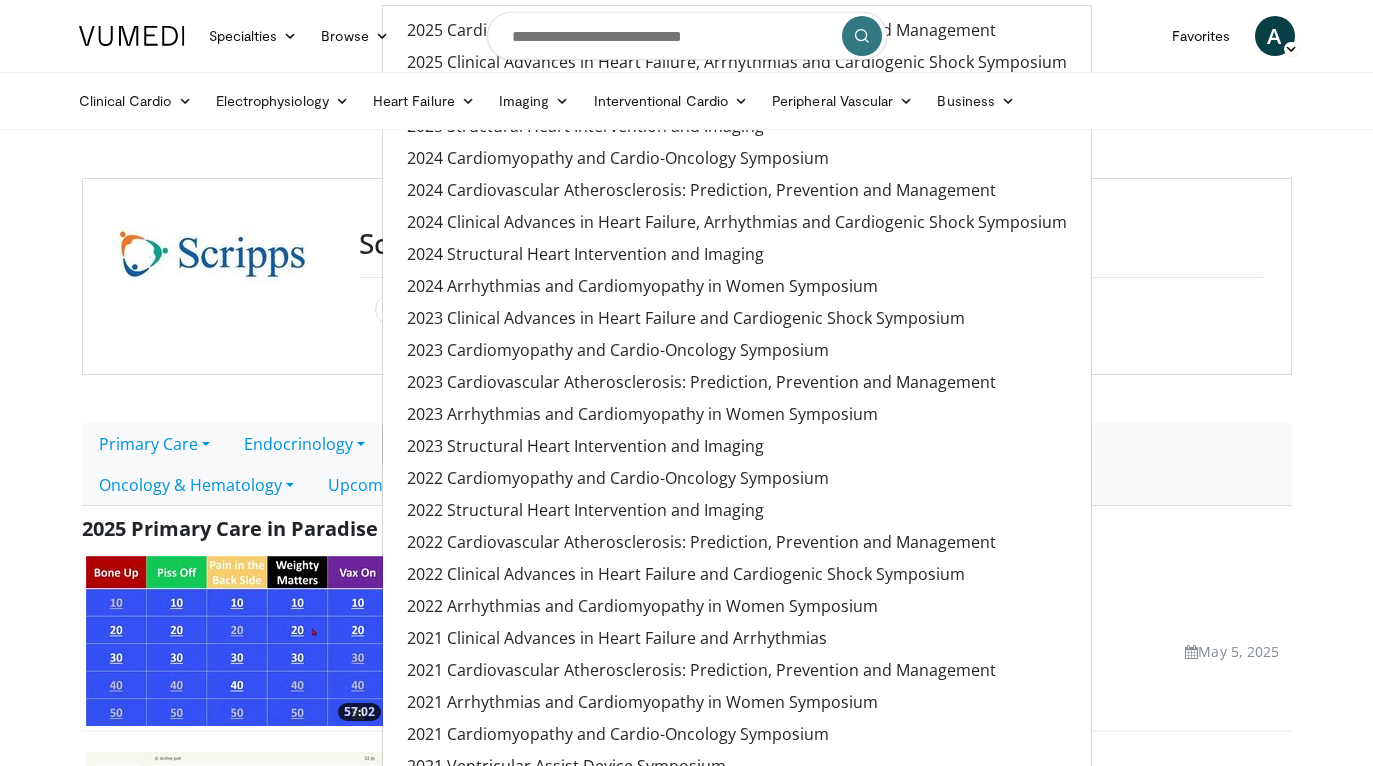 scroll, scrollTop: 0, scrollLeft: 0, axis: both 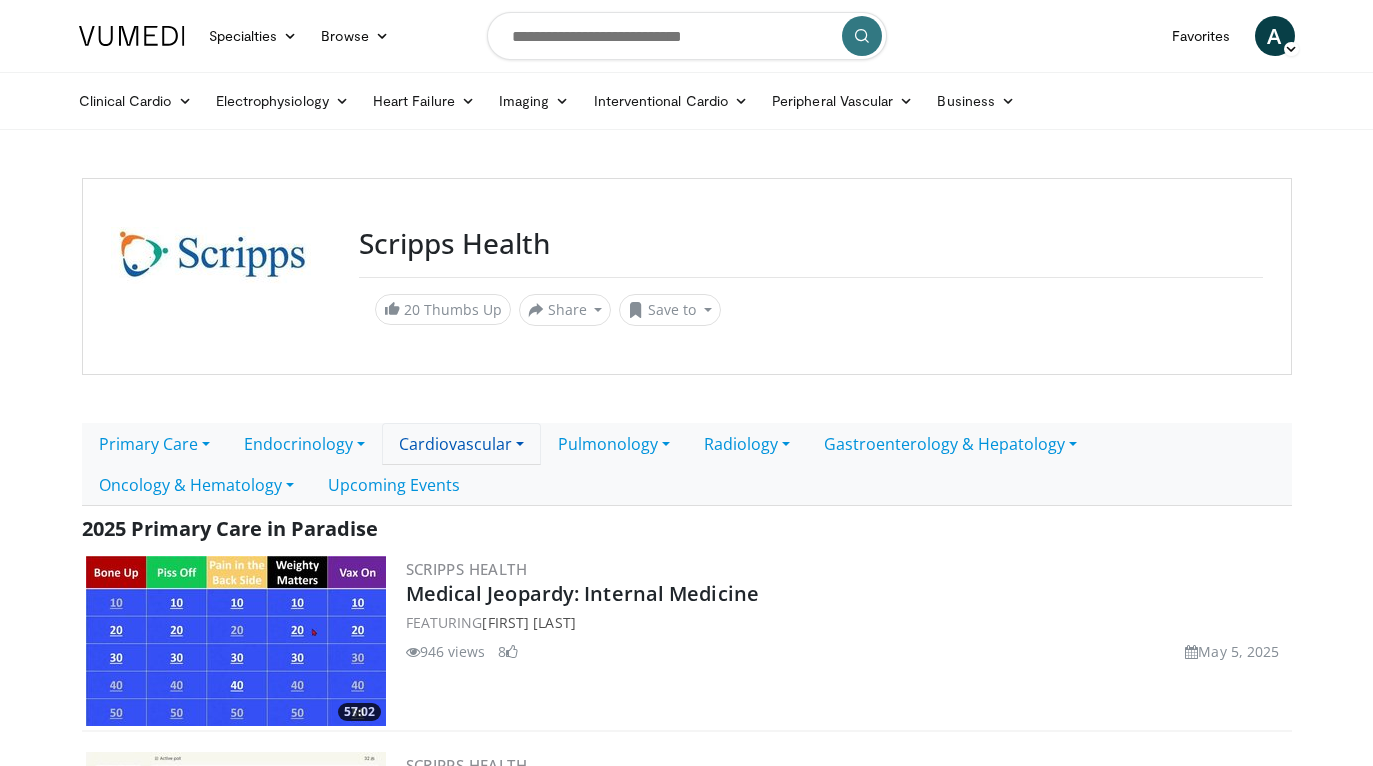 click on "Cardiovascular" at bounding box center [461, 444] 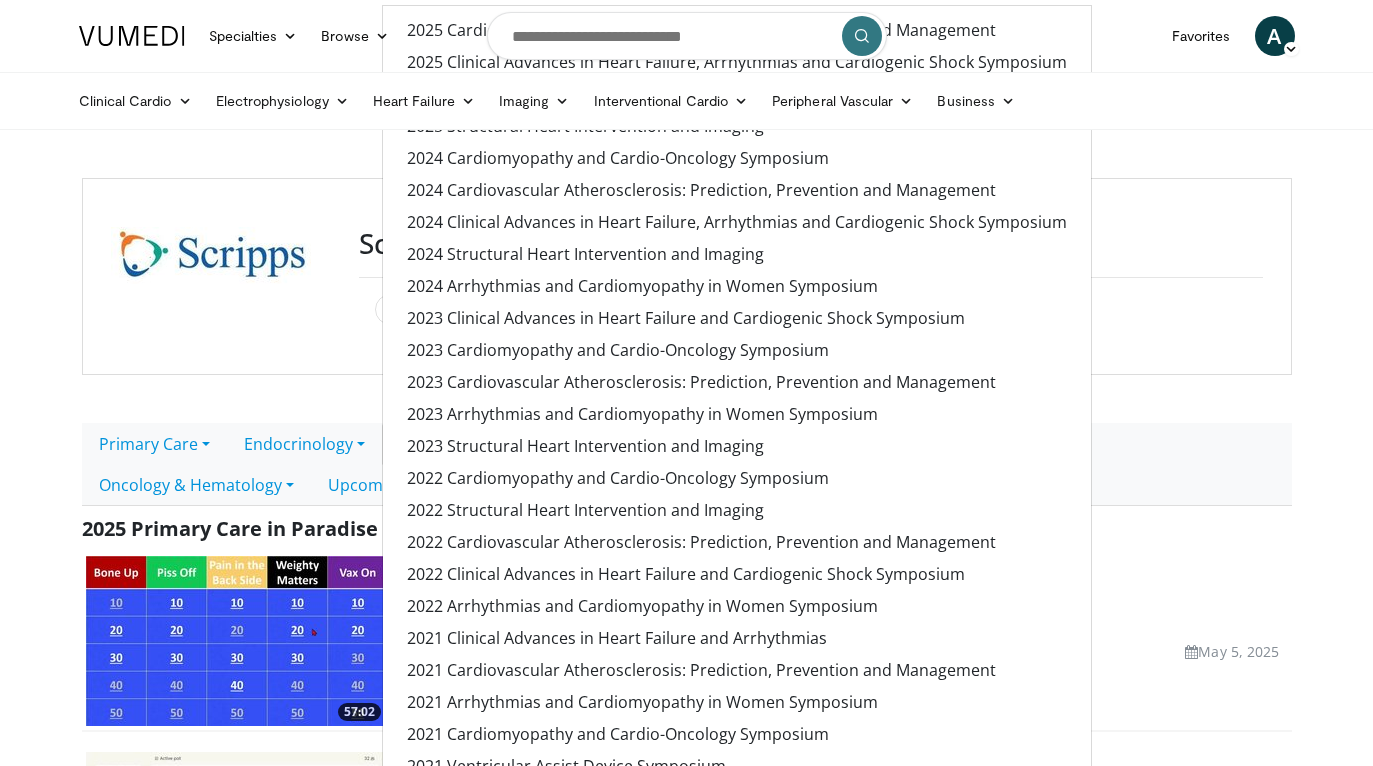 scroll, scrollTop: 0, scrollLeft: 0, axis: both 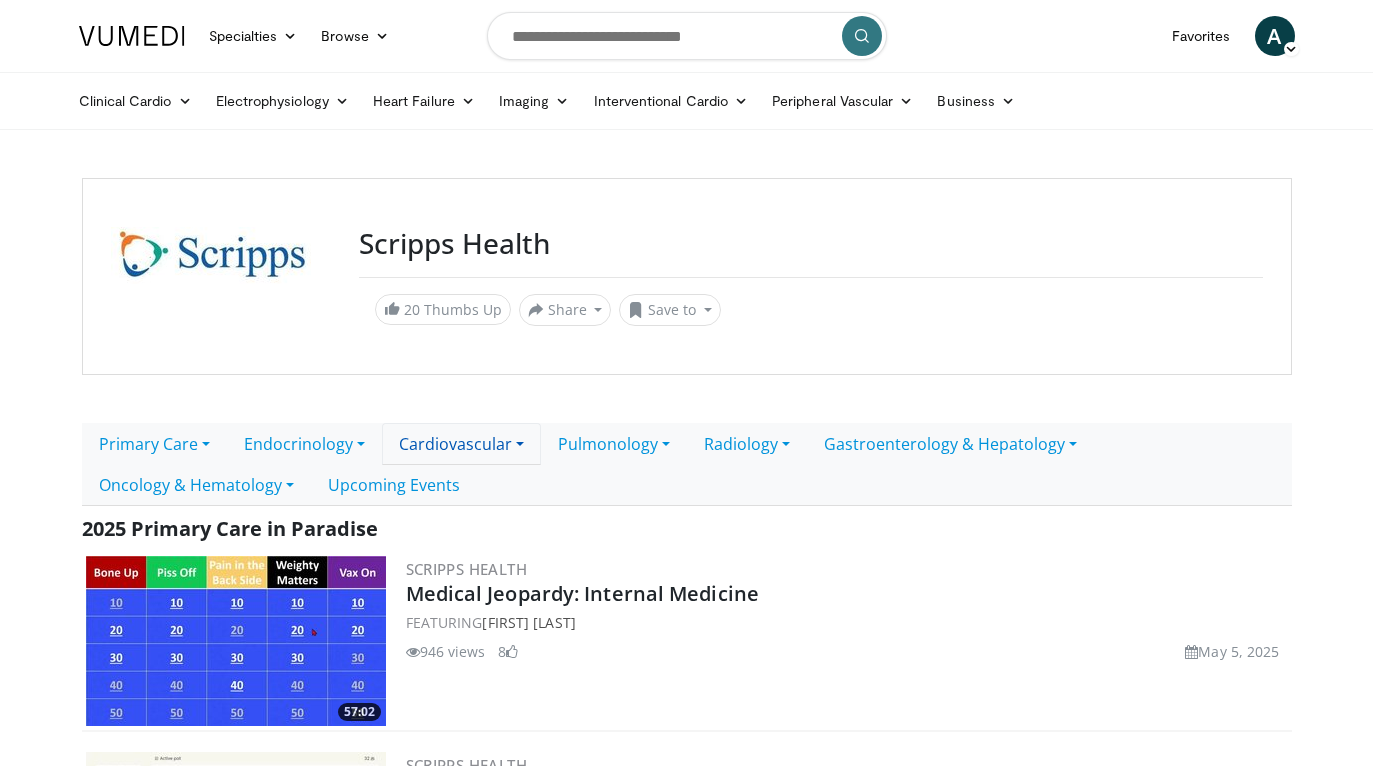 click on "Cardiovascular" at bounding box center (461, 444) 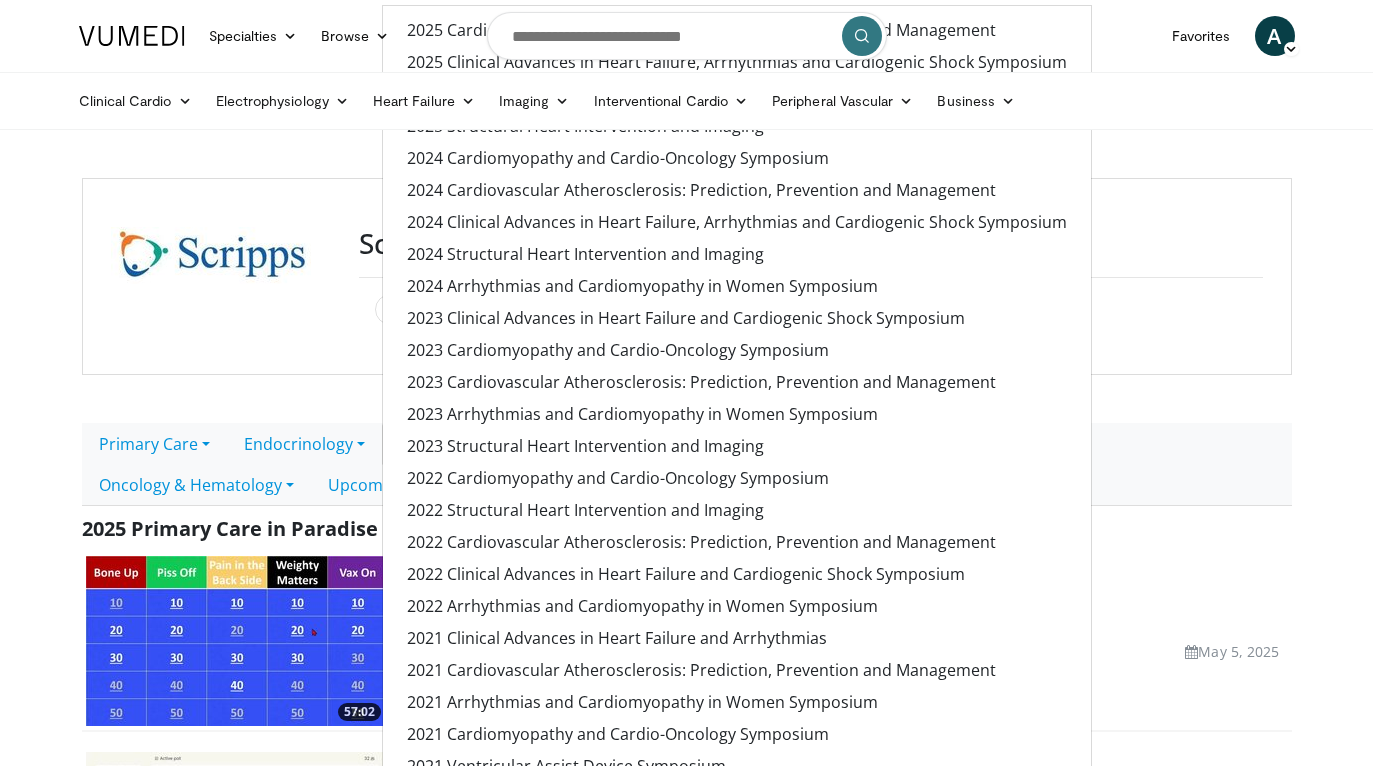 click on "Specialties
Adult & Family Medicine
Allergy, Asthma, Immunology
Anesthesiology
Cardiology
Dental
Dermatology
Endocrinology
Gastroenterology & Hepatology
General Surgery
Hematology & Oncology
Infectious Disease
Nephrology
Neurology
Neurosurgery
Obstetrics & Gynecology
Ophthalmology
Oral Maxillofacial
Orthopaedics
Otolaryngology
Pediatrics
Plastic Surgery
Podiatry
Psychiatry
Pulmonology
Radiation Oncology
Radiology
Rheumatology
Urology
Browse
A" at bounding box center [687, 36] 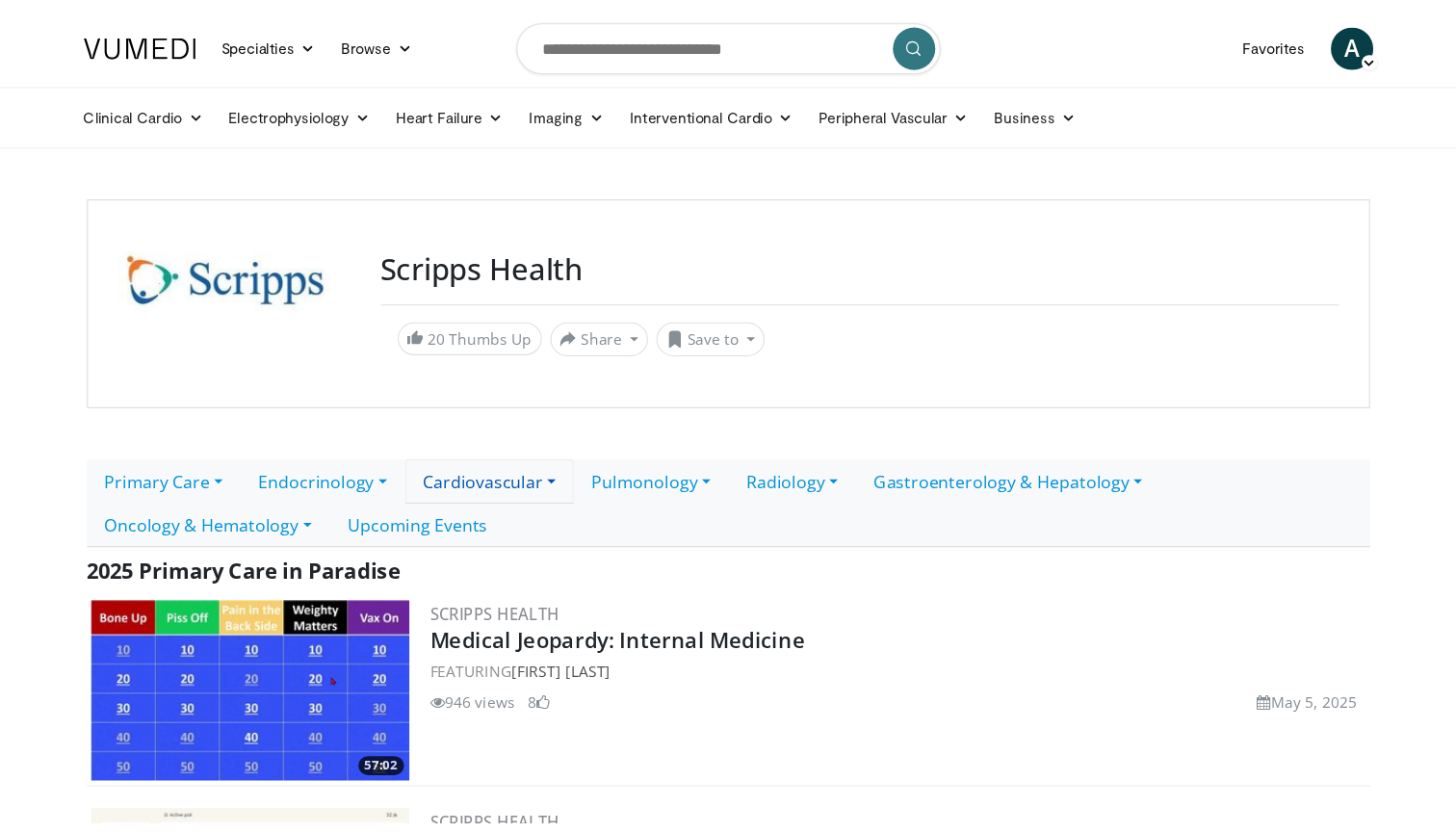 scroll, scrollTop: 0, scrollLeft: 0, axis: both 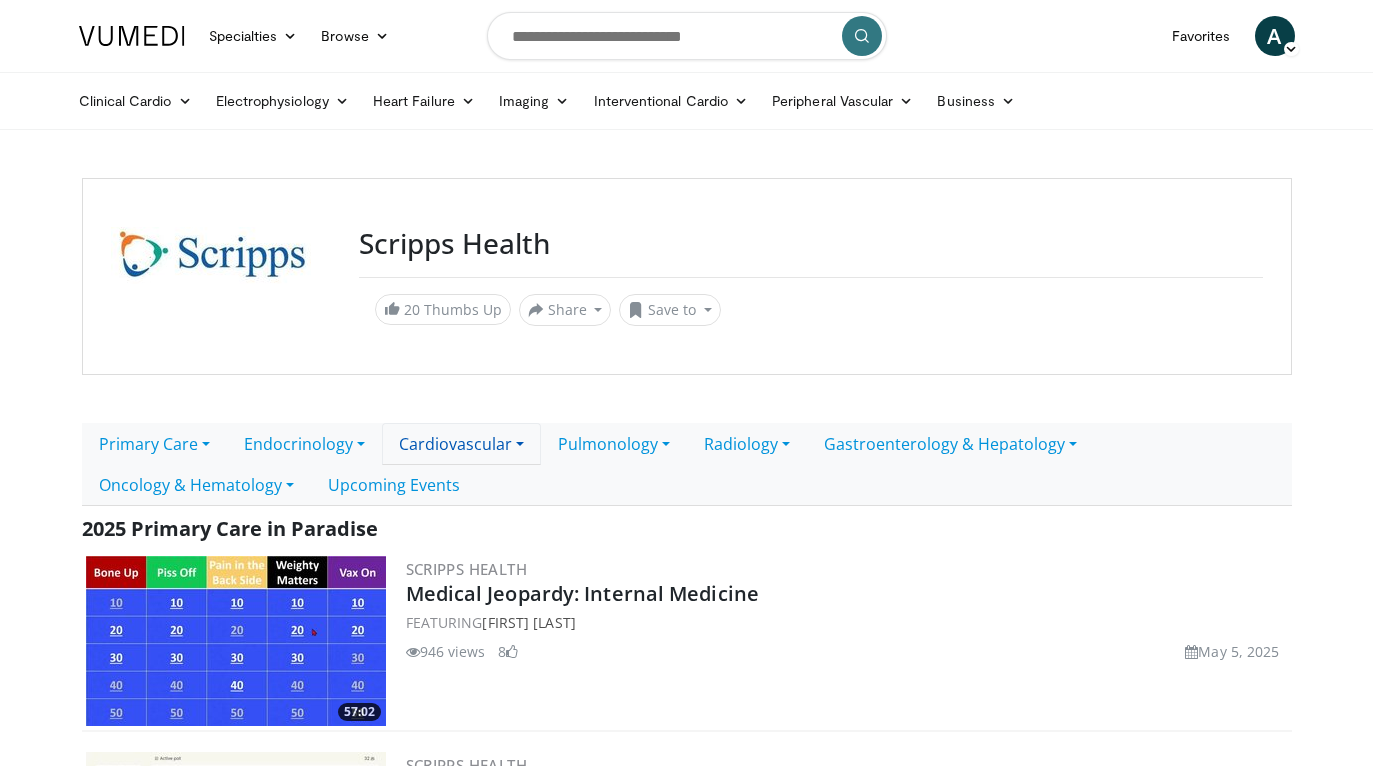 click on "Cardiovascular" at bounding box center (461, 444) 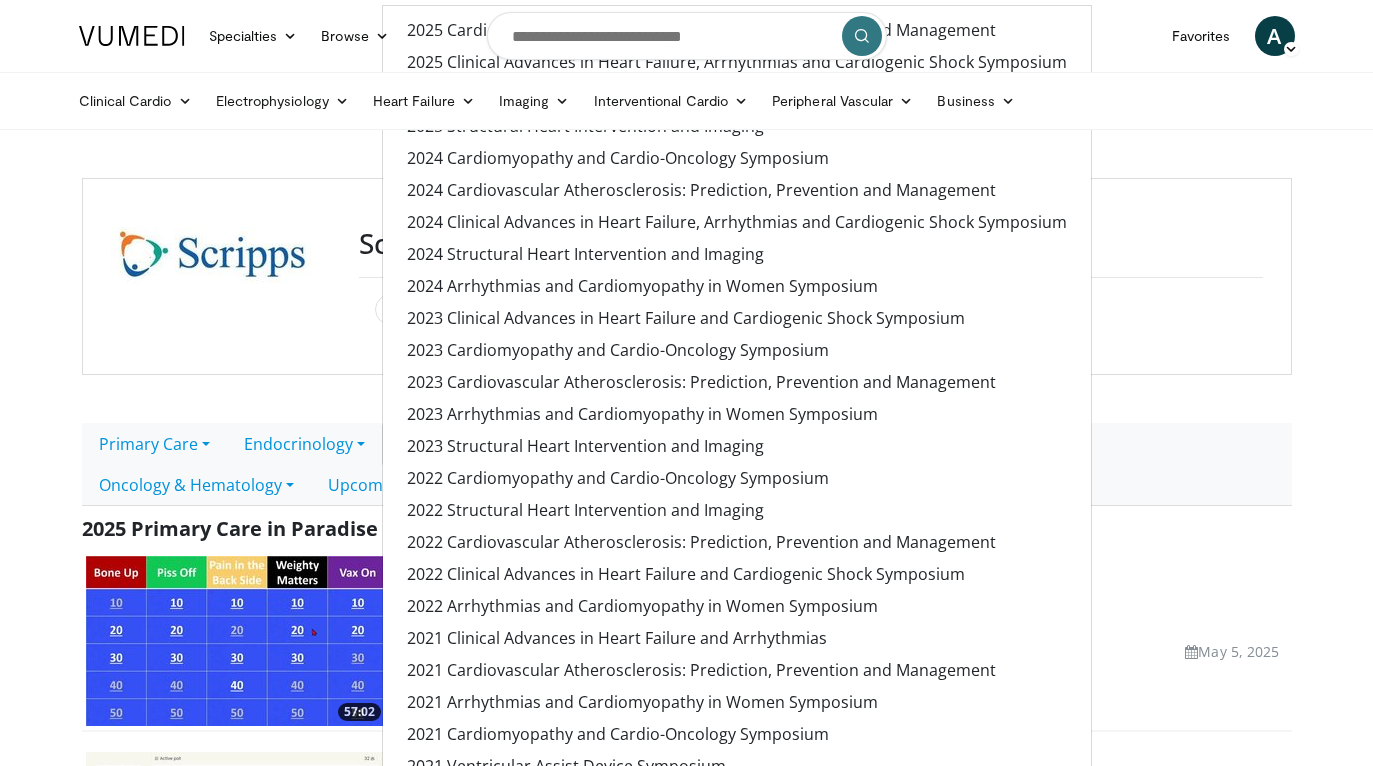 click on "Specialties
Adult & Family Medicine
Allergy, Asthma, Immunology
Anesthesiology
Cardiology
Dental
Dermatology
Endocrinology
Gastroenterology & Hepatology
General Surgery
Hematology & Oncology
Infectious Disease
Nephrology
Neurology
Neurosurgery
Obstetrics & Gynecology
Ophthalmology
Oral Maxillofacial
Orthopaedics
Otolaryngology
Pediatrics
Plastic Surgery
Podiatry
Psychiatry
Pulmonology
Radiation Oncology
Radiology
Rheumatology
Urology
Browse
A" at bounding box center [687, 36] 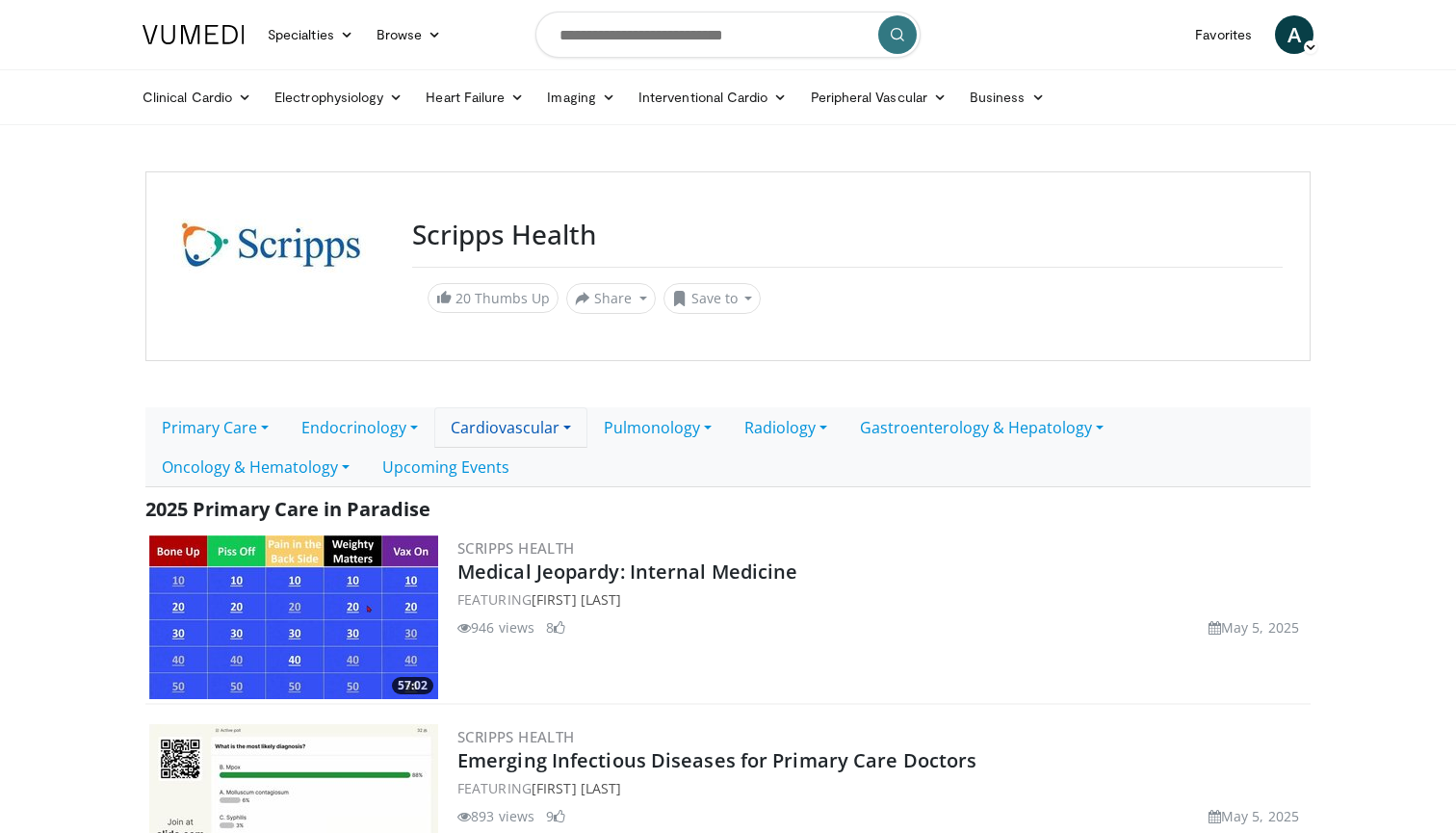 click on "Cardiovascular" at bounding box center (510, 428) 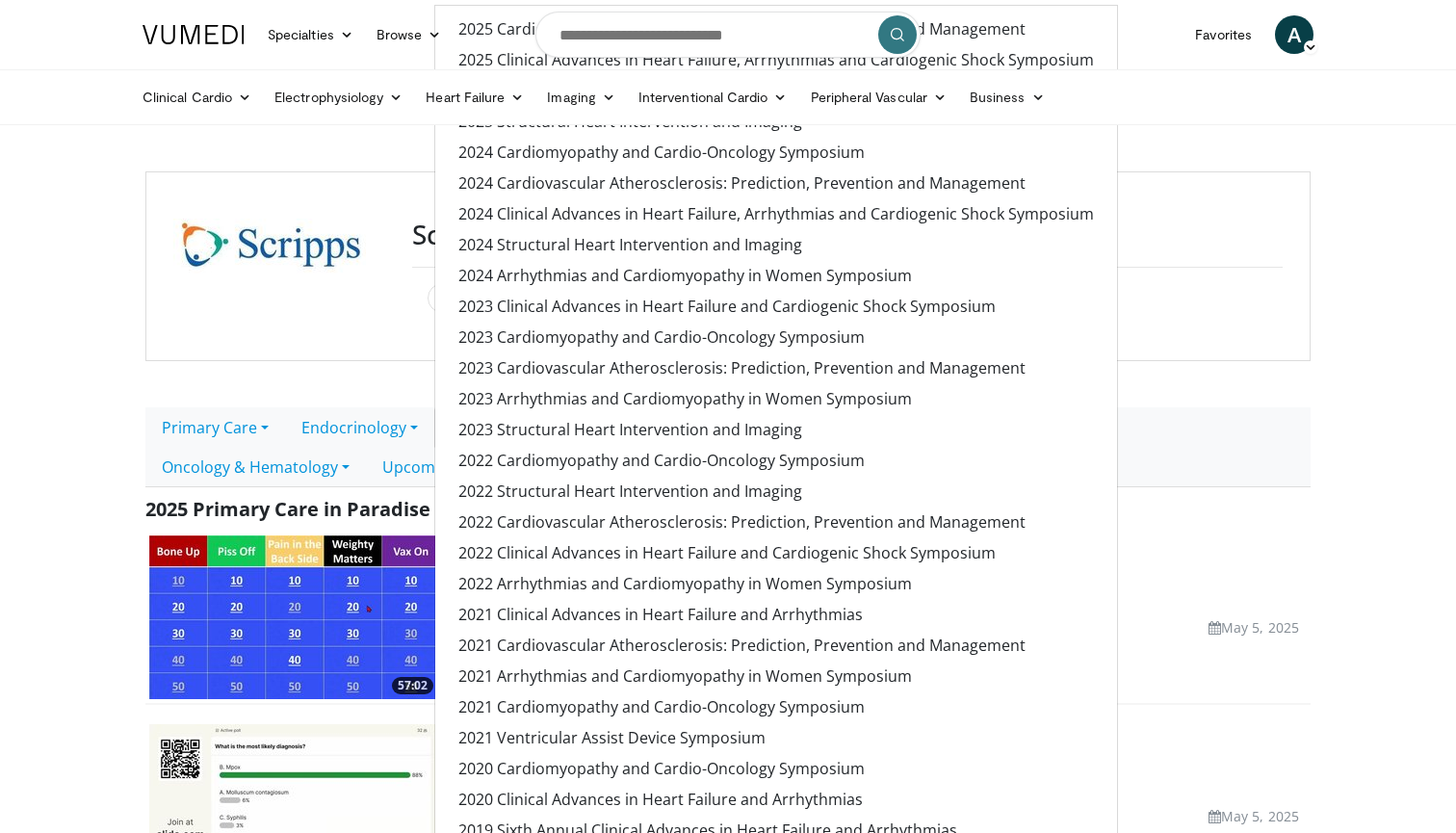 click on "Specialties
Adult & Family Medicine
Allergy, Asthma, Immunology
Anesthesiology
Cardiology
Dental
Dermatology
Endocrinology
Gastroenterology & Hepatology
General Surgery
Hematology & Oncology
Infectious Disease
Nephrology
Neurology
Neurosurgery
Obstetrics & Gynecology
Ophthalmology
Oral Maxillofacial
Orthopaedics
Otolaryngology
Pediatrics
Plastic Surgery
Podiatry
Psychiatry
Pulmonology
Radiation Oncology
Radiology
Rheumatology
Urology
Browse
A" at bounding box center [728, 35] 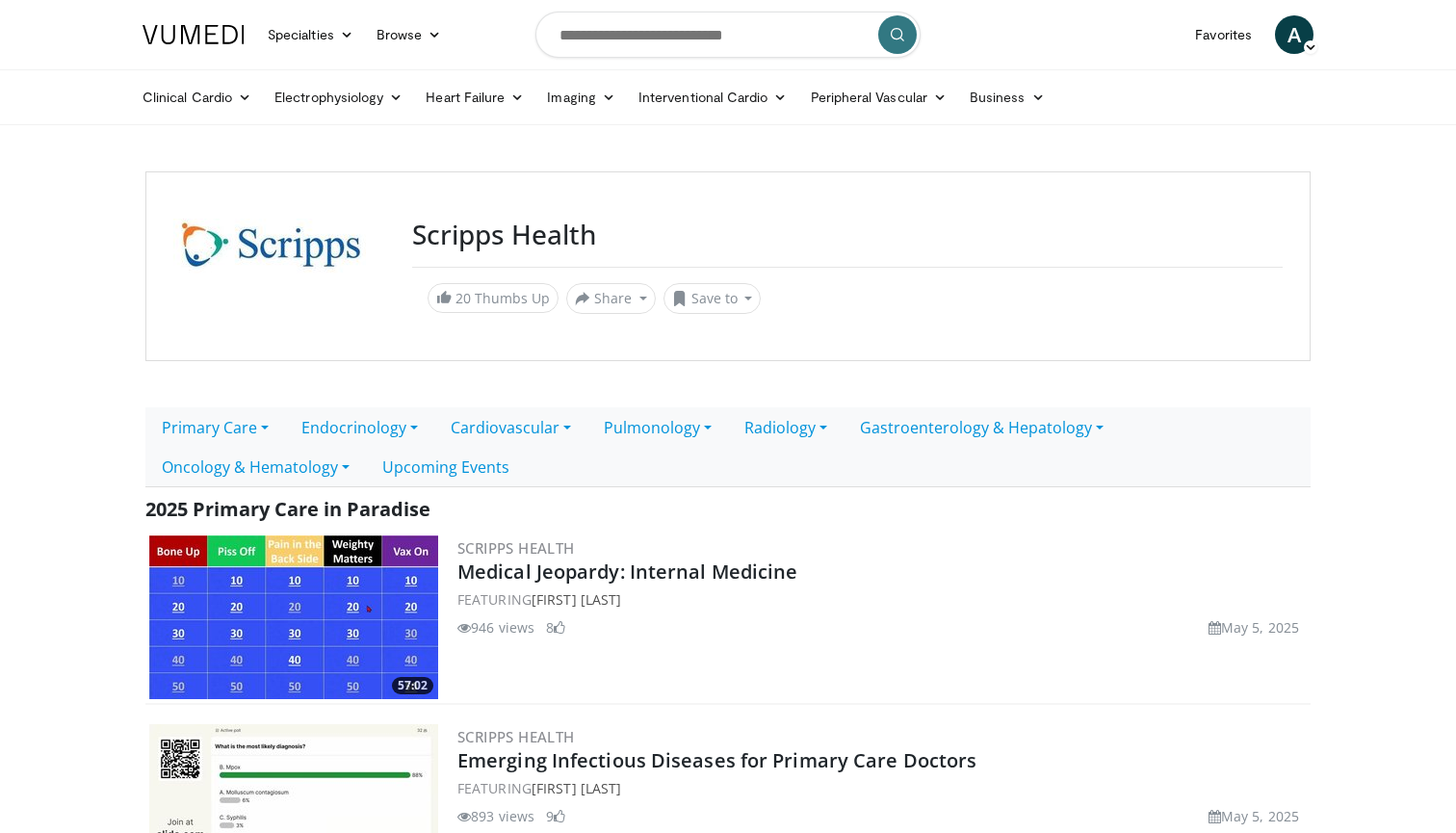 click on "Specialties
Adult & Family Medicine
Allergy, Asthma, Immunology
Anesthesiology
Cardiology
Dental
Dermatology
Endocrinology
Gastroenterology & Hepatology
General Surgery
Hematology & Oncology
Infectious Disease
Nephrology
Neurology
Neurosurgery
Obstetrics & Gynecology
Ophthalmology
Oral Maxillofacial
Orthopaedics
Otolaryngology
Pediatrics
Plastic Surgery
Podiatry
Psychiatry
Pulmonology
Radiation Oncology
Radiology
Rheumatology
Urology
Browse
A" at bounding box center [728, 35] 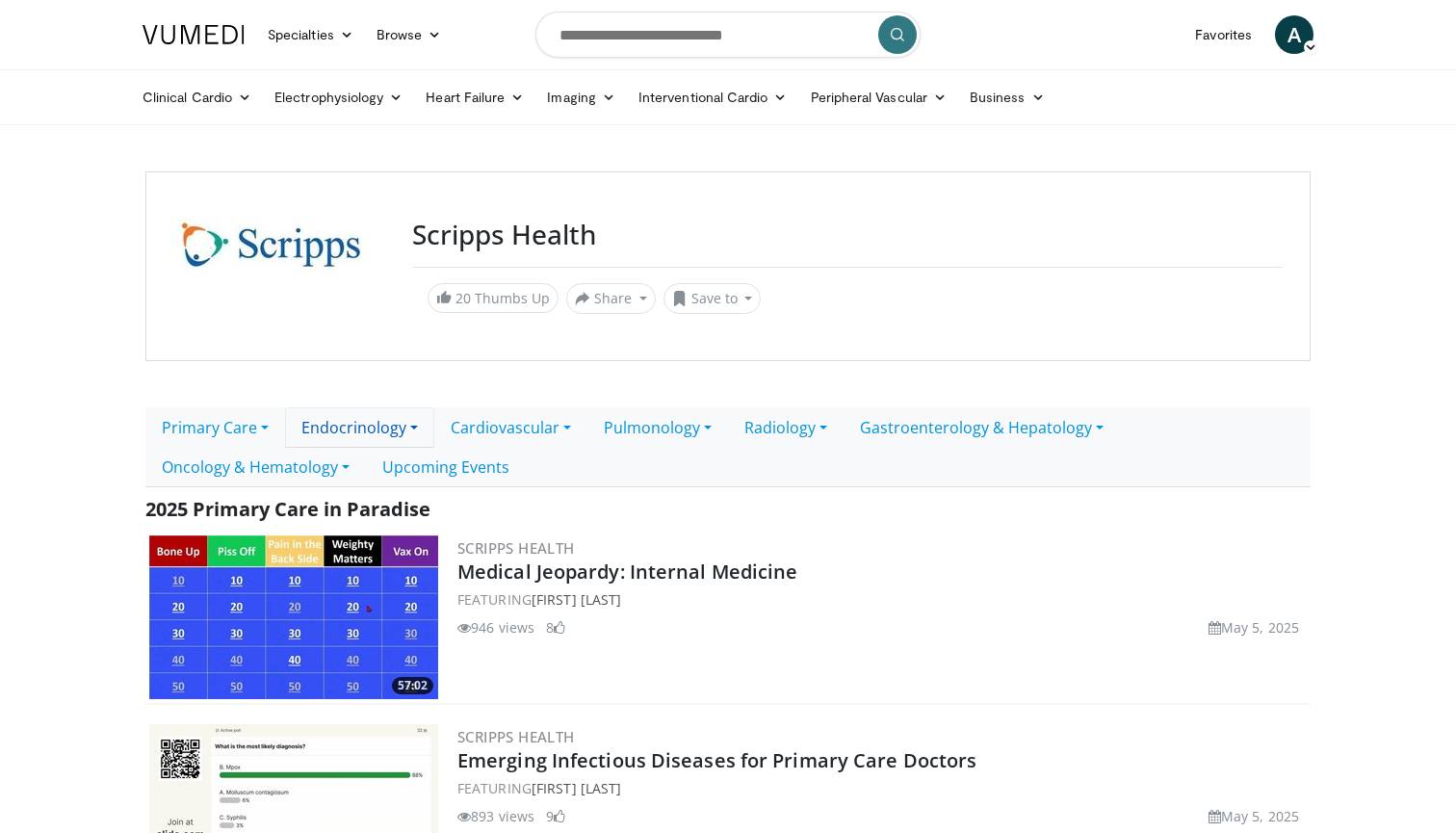 scroll, scrollTop: 0, scrollLeft: 0, axis: both 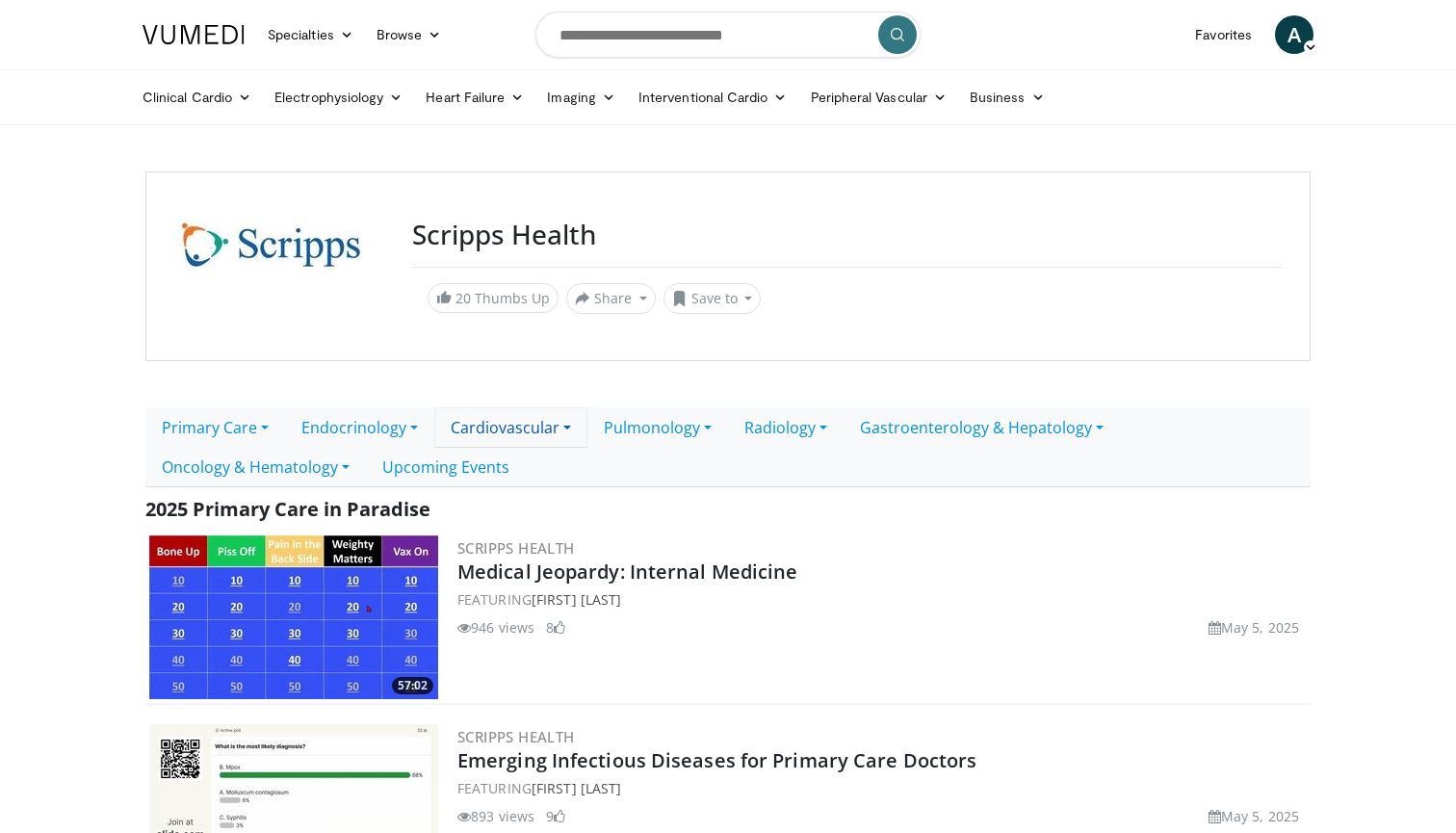 click on "Cardiovascular" at bounding box center (510, 428) 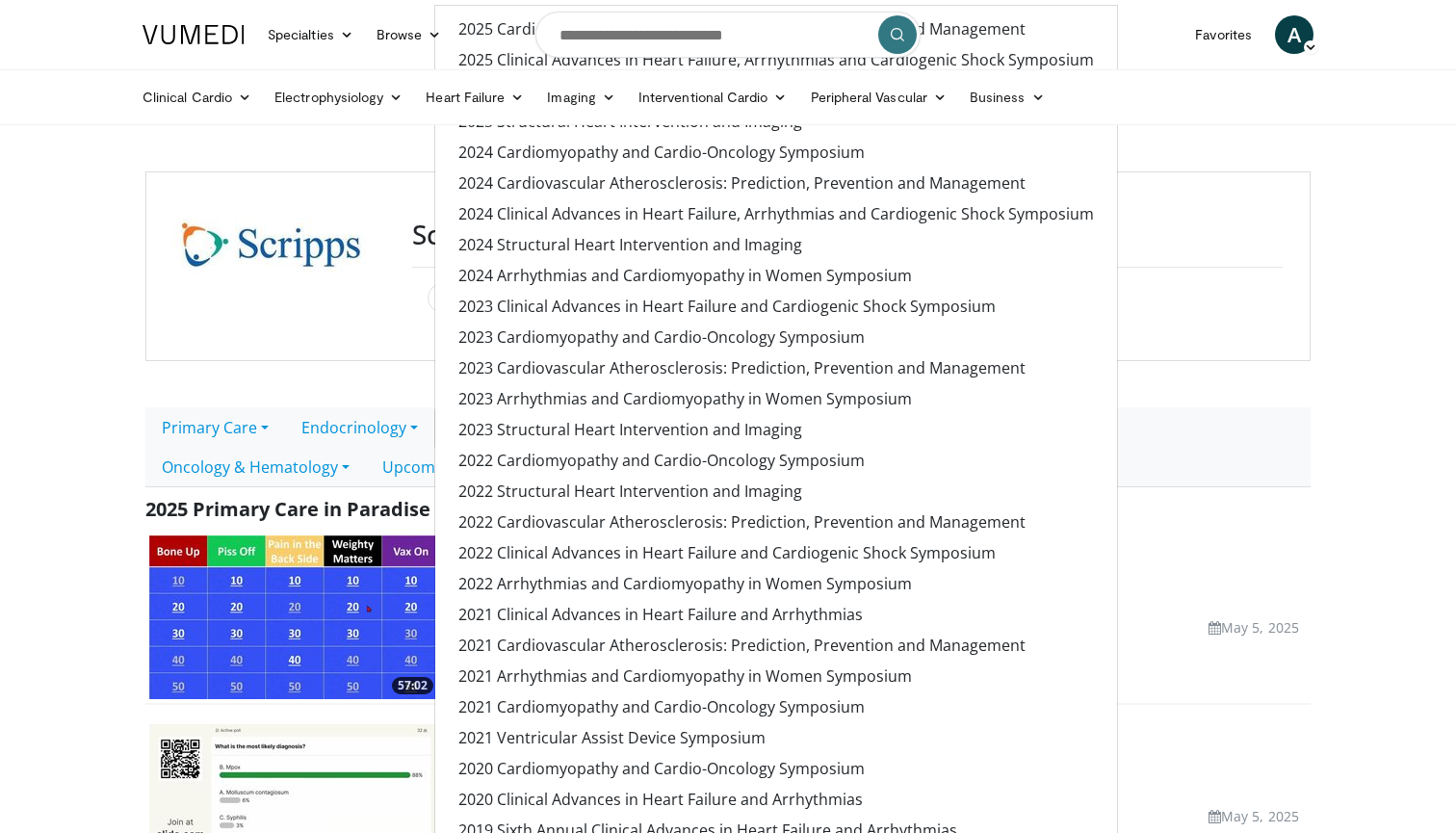 click on "Specialties
Adult & Family Medicine
Allergy, Asthma, Immunology
Anesthesiology
Cardiology
Dental
Dermatology
Endocrinology
Gastroenterology & Hepatology
General Surgery
Hematology & Oncology
Infectious Disease
Nephrology
Neurology
Neurosurgery
Obstetrics & Gynecology
Ophthalmology
Oral Maxillofacial
Orthopaedics
Otolaryngology
Pediatrics
Plastic Surgery
Podiatry
Psychiatry
Pulmonology
Radiation Oncology
Radiology
Rheumatology
Urology" at bounding box center [728, 1929] 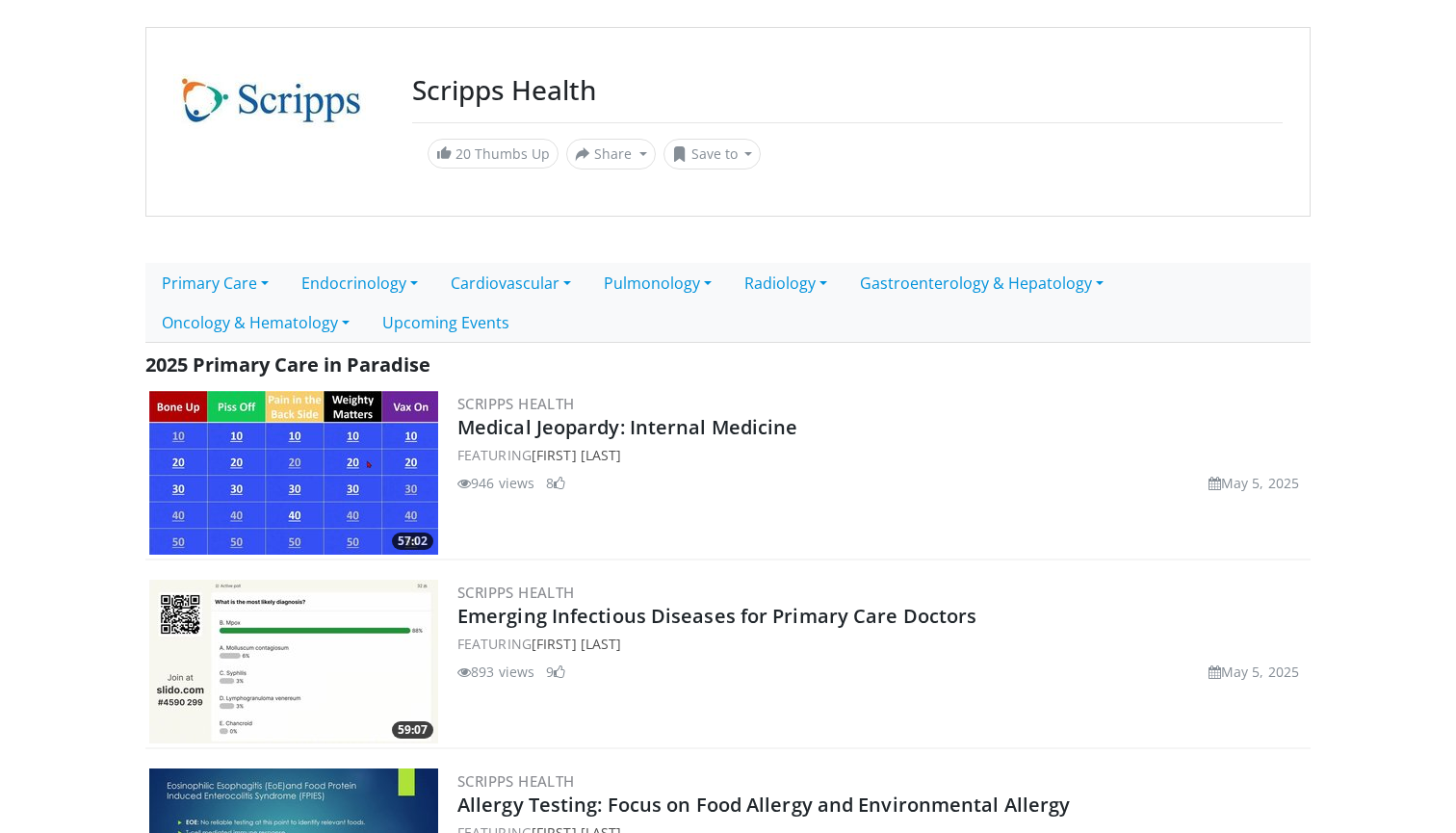 scroll, scrollTop: 25, scrollLeft: 0, axis: vertical 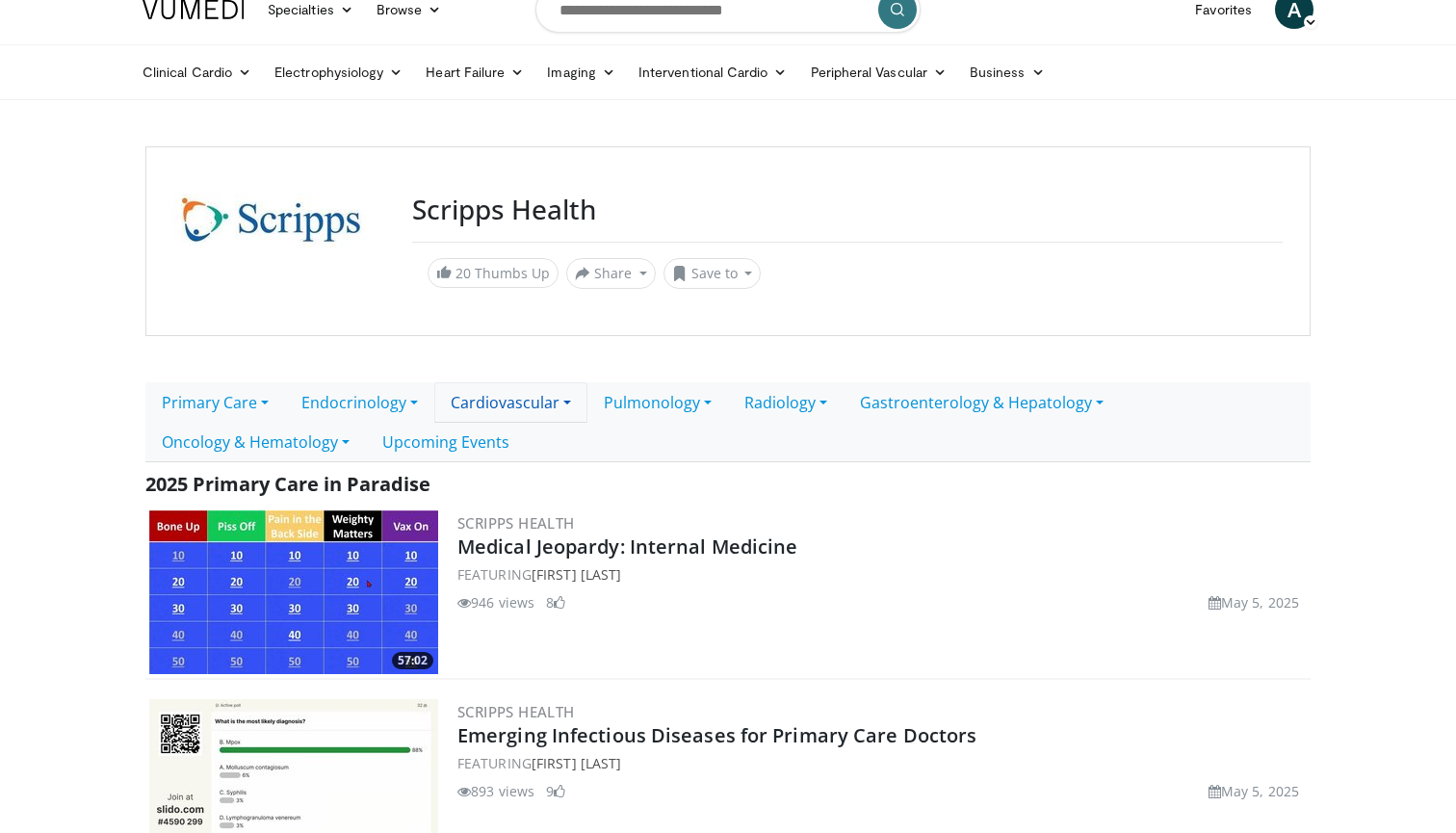 click on "Cardiovascular" at bounding box center (510, 403) 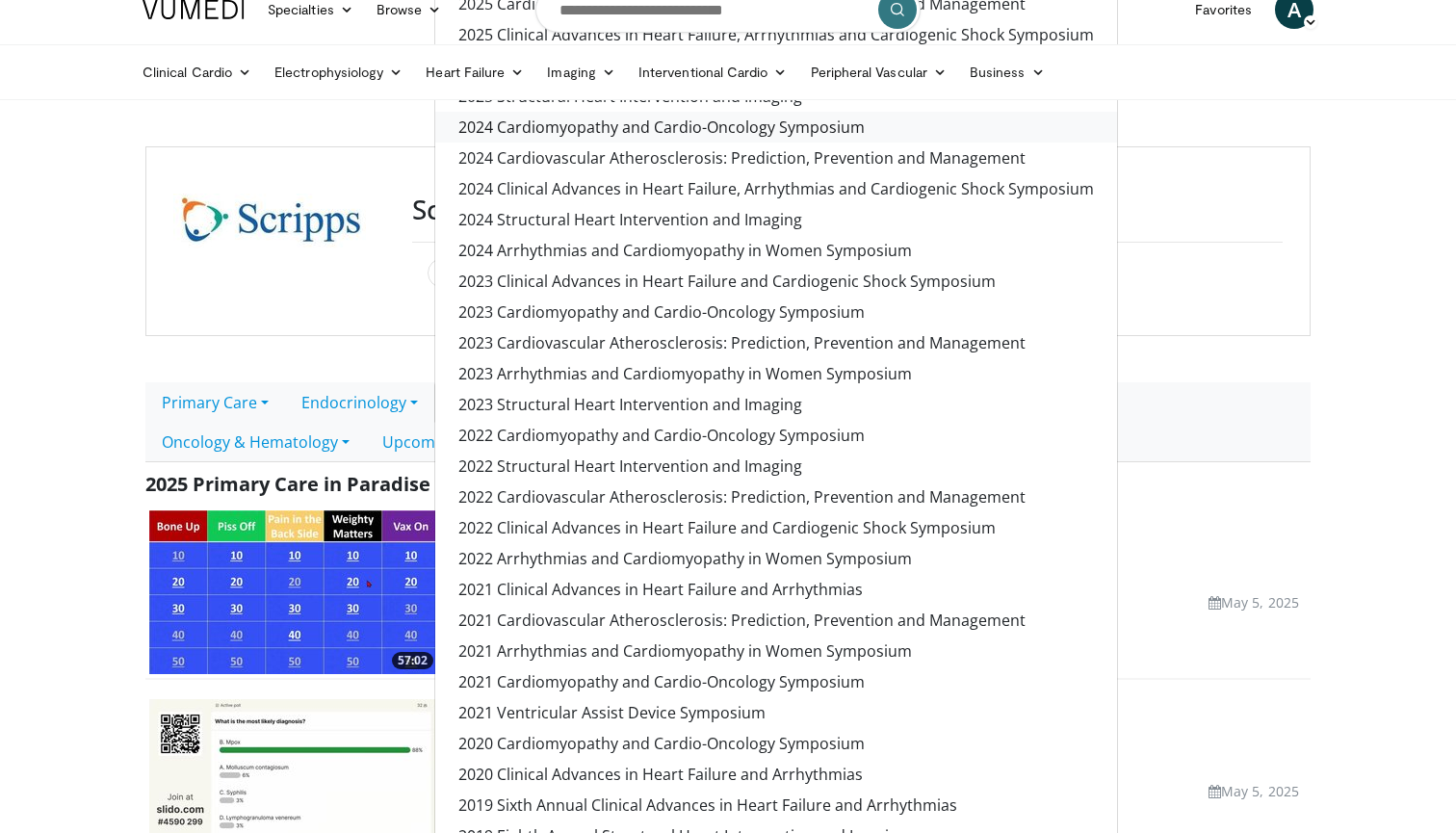 click on "2024 Cardiomyopathy and Cardio-Oncology Symposium" at bounding box center [776, 127] 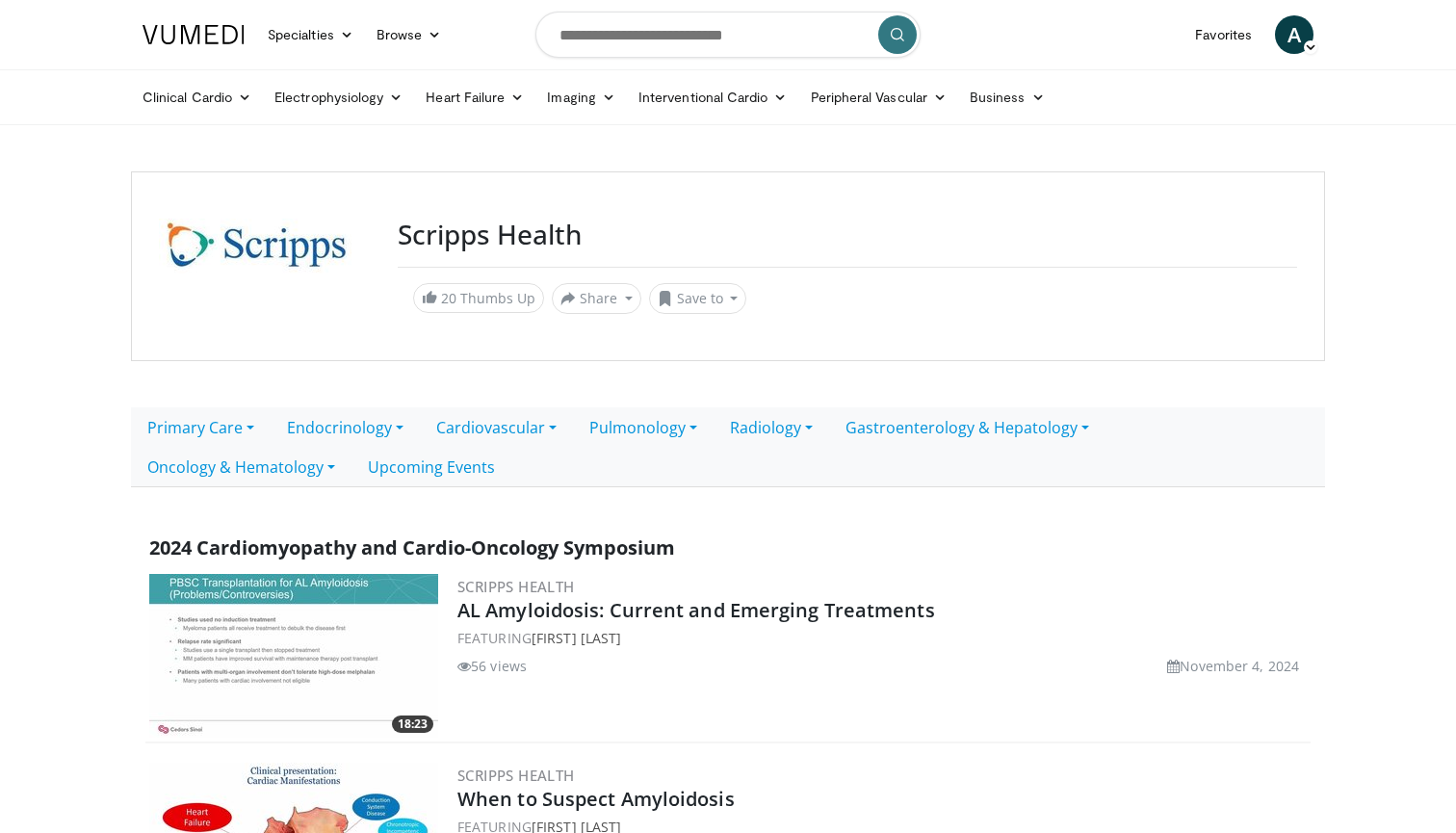 scroll, scrollTop: 0, scrollLeft: 0, axis: both 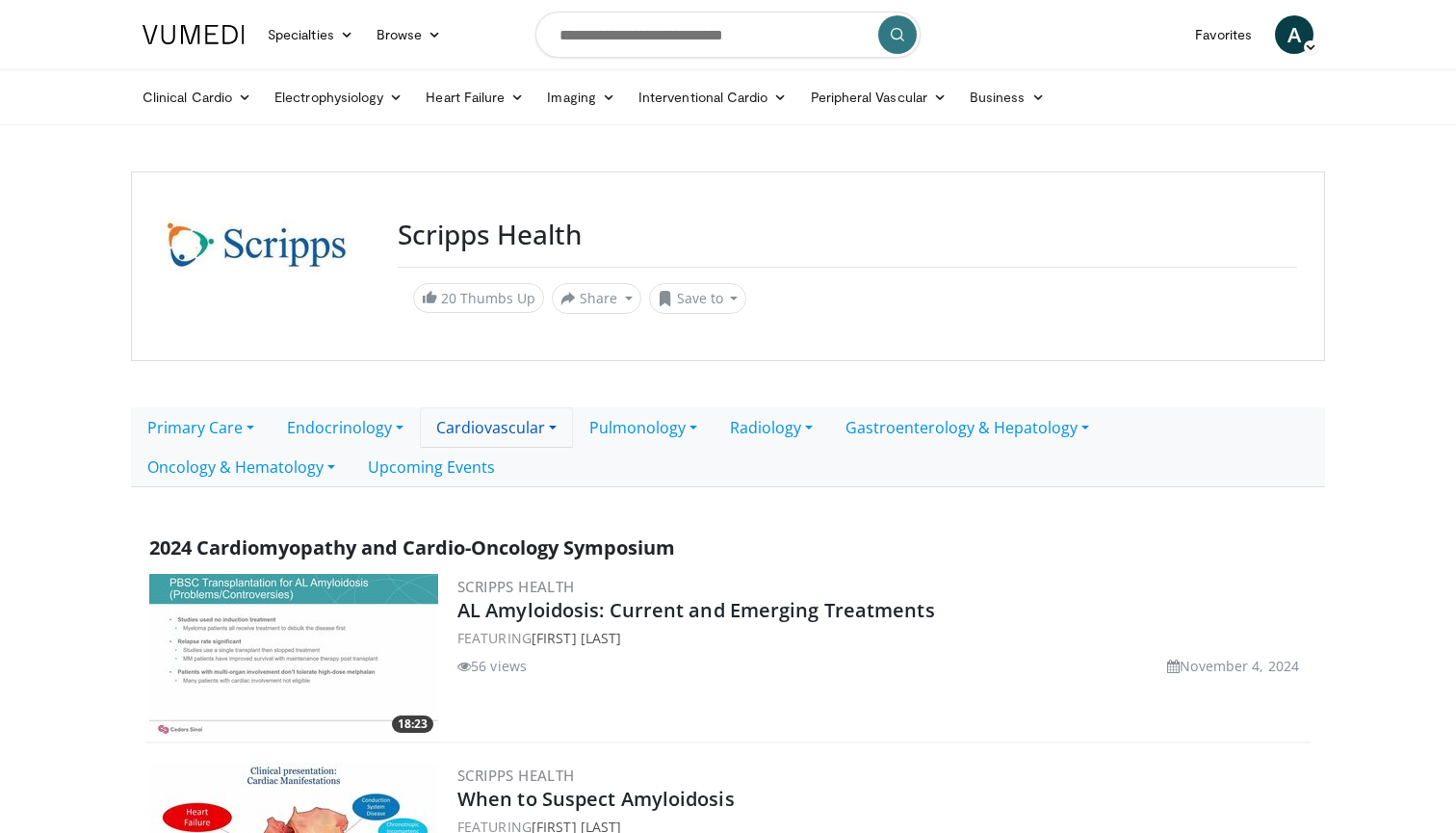 click on "Cardiovascular" at bounding box center [496, 428] 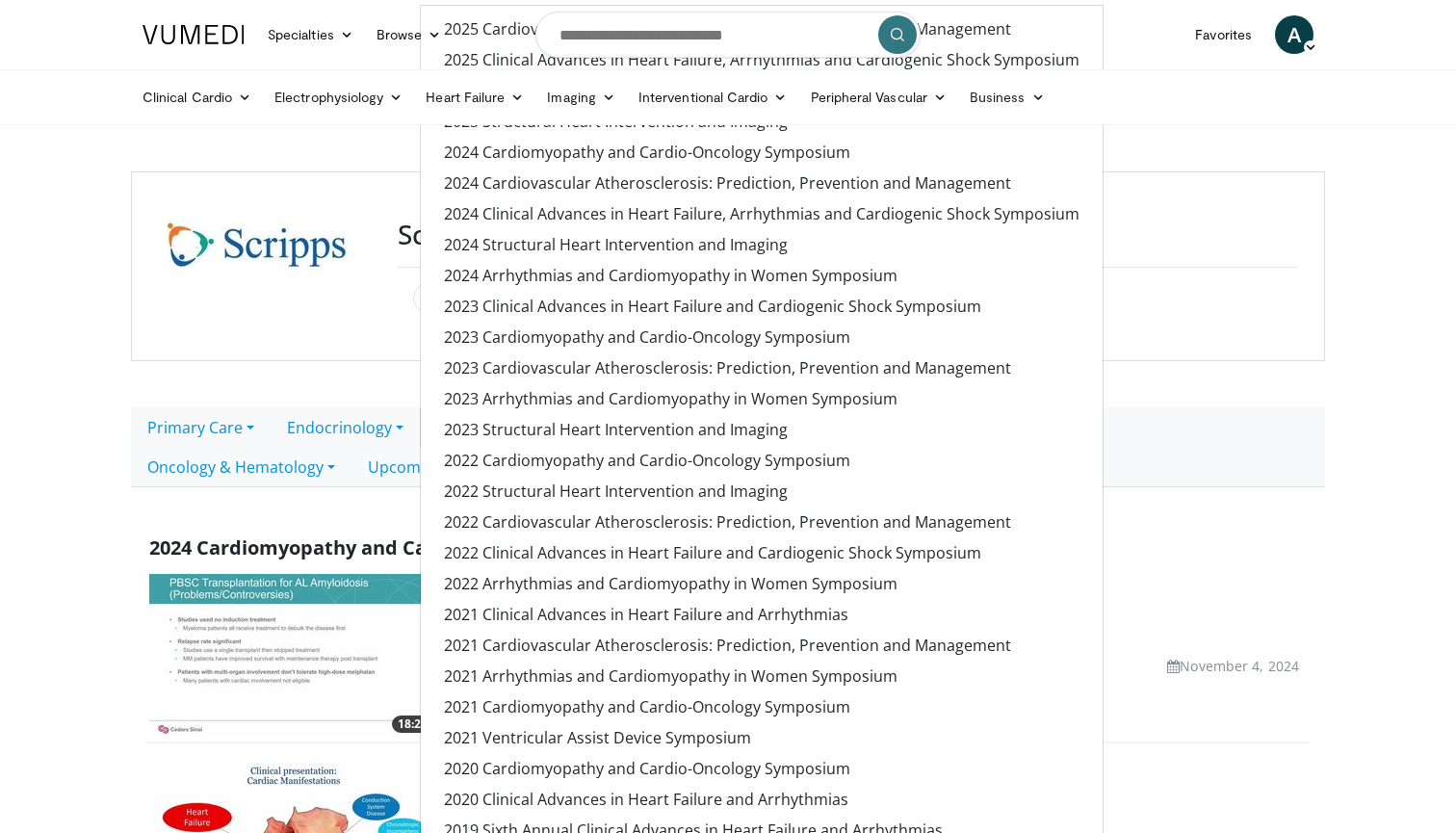 click on "Specialties
Adult & Family Medicine
Allergy, Asthma, Immunology
Anesthesiology
Cardiology
Dental
Dermatology
Endocrinology
Gastroenterology & Hepatology
General Surgery
Hematology & Oncology
Infectious Disease
Nephrology
Neurology
Neurosurgery
Obstetrics & Gynecology
Ophthalmology
Oral Maxillofacial
Orthopaedics
Otolaryngology
Pediatrics
Plastic Surgery
Podiatry
Psychiatry
Pulmonology
Radiation Oncology
Radiology
Rheumatology
Urology
Browse
A" at bounding box center (728, 35) 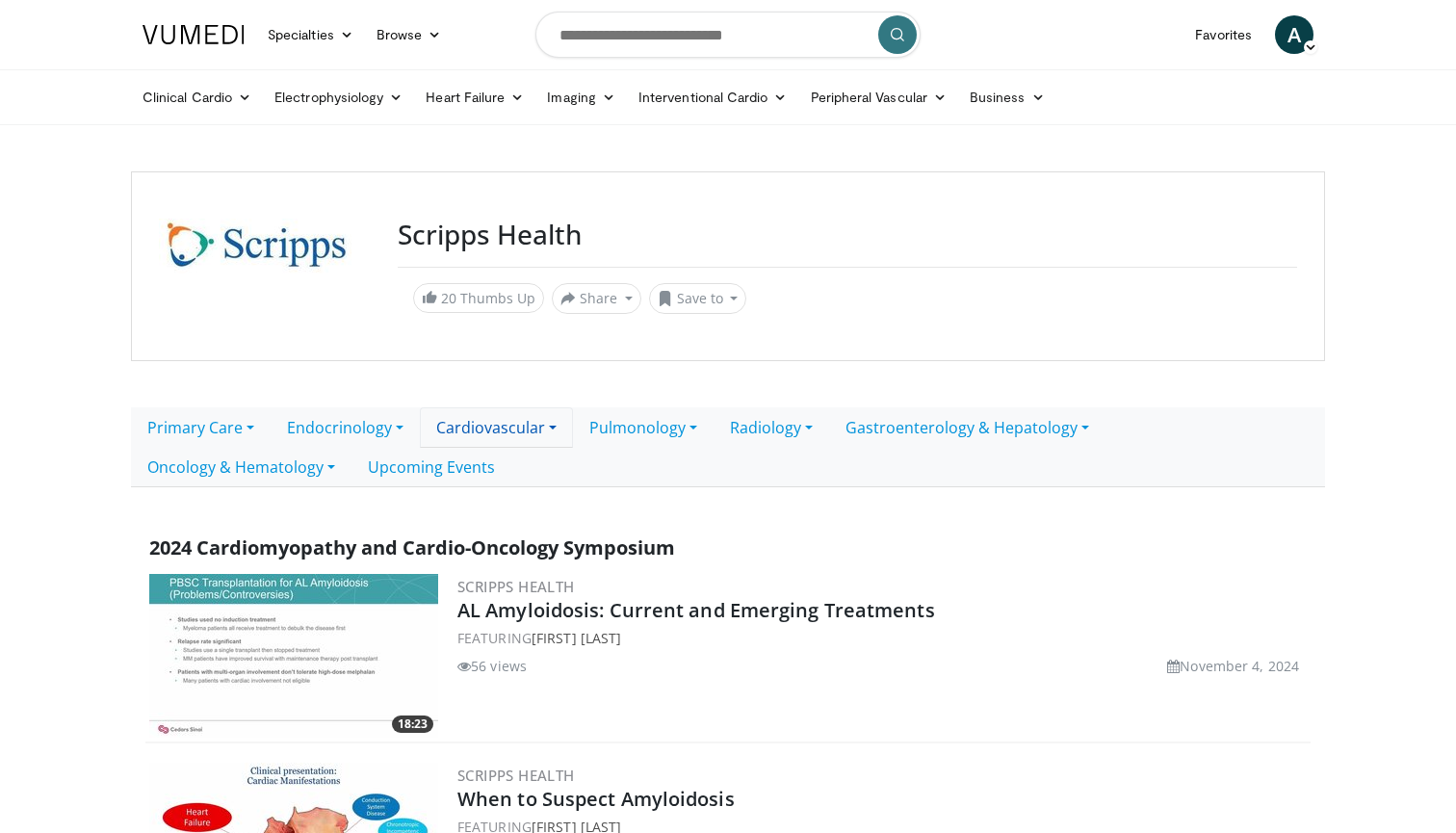 click on "Cardiovascular" at bounding box center (496, 428) 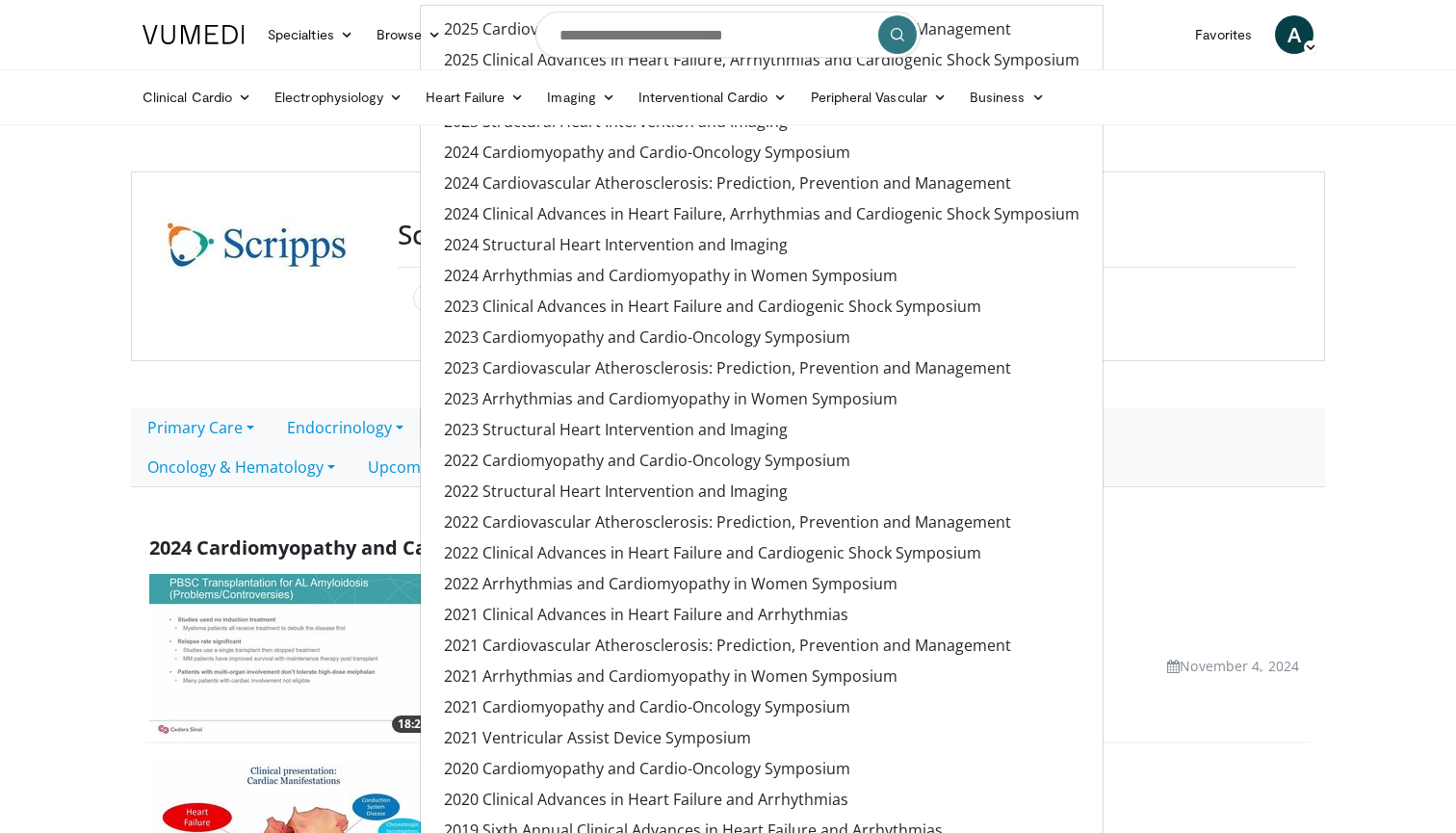 click on "Specialties
Adult & Family Medicine
Allergy, Asthma, Immunology
Anesthesiology
Cardiology
Dental
Dermatology
Endocrinology
Gastroenterology & Hepatology
General Surgery
Hematology & Oncology
Infectious Disease
Nephrology
Neurology
Neurosurgery
Obstetrics & Gynecology
Ophthalmology
Oral Maxillofacial
Orthopaedics
Otolaryngology
Pediatrics
Plastic Surgery
Podiatry
Psychiatry
Pulmonology
Radiation Oncology
Radiology
Rheumatology
Urology
Browse
A" at bounding box center [728, 35] 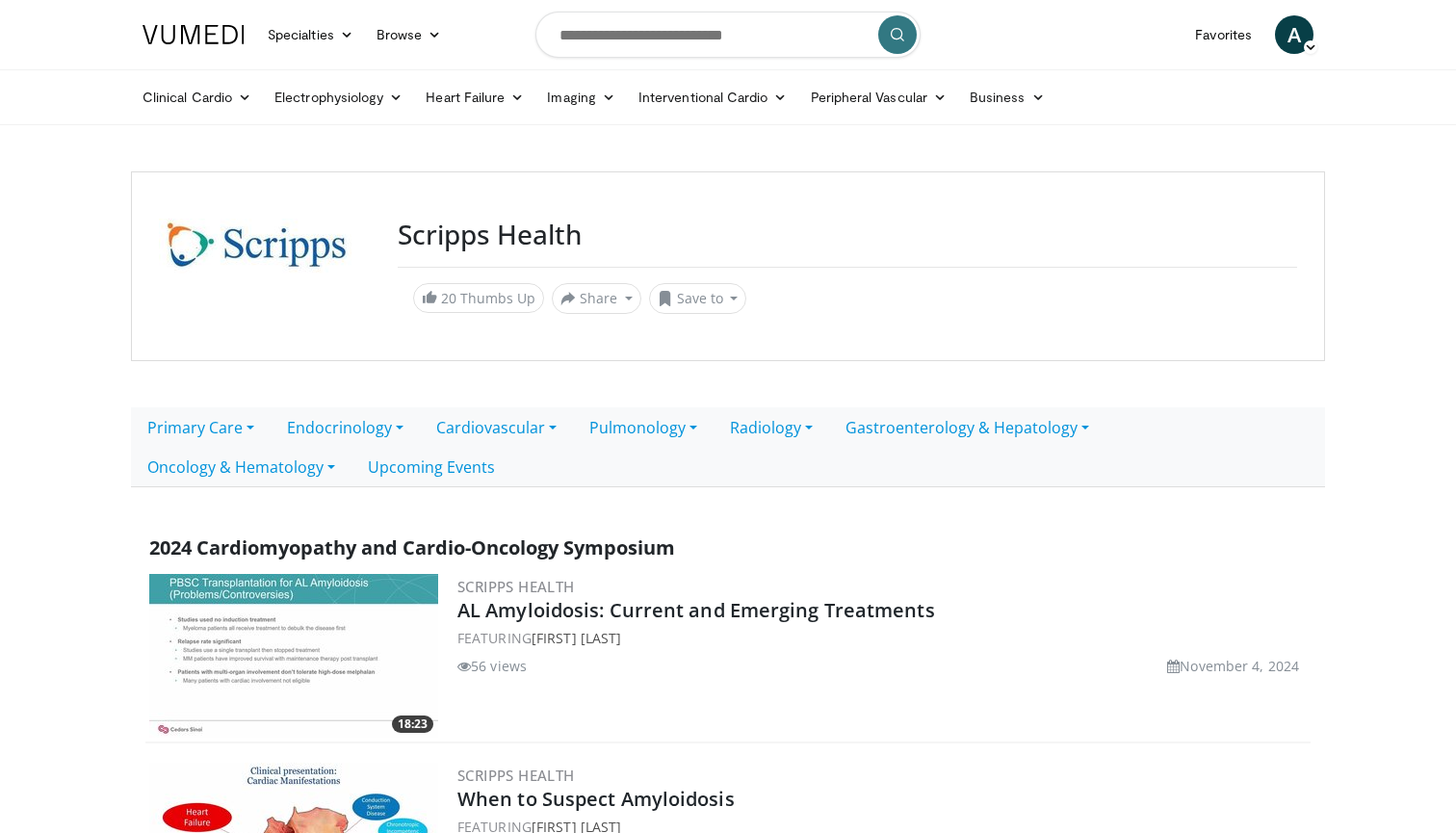 click on "Specialties
Adult & Family Medicine
Allergy, Asthma, Immunology
Anesthesiology
Cardiology
Dental
Dermatology
Endocrinology
Gastroenterology & Hepatology
General Surgery
Hematology & Oncology
Infectious Disease
Nephrology
Neurology
Neurosurgery
Obstetrics & Gynecology
Ophthalmology
Oral Maxillofacial
Orthopaedics
Otolaryngology
Pediatrics
Plastic Surgery
Podiatry
Psychiatry
Pulmonology
Radiation Oncology
Radiology
Rheumatology
Urology
Browse
A" at bounding box center [728, 35] 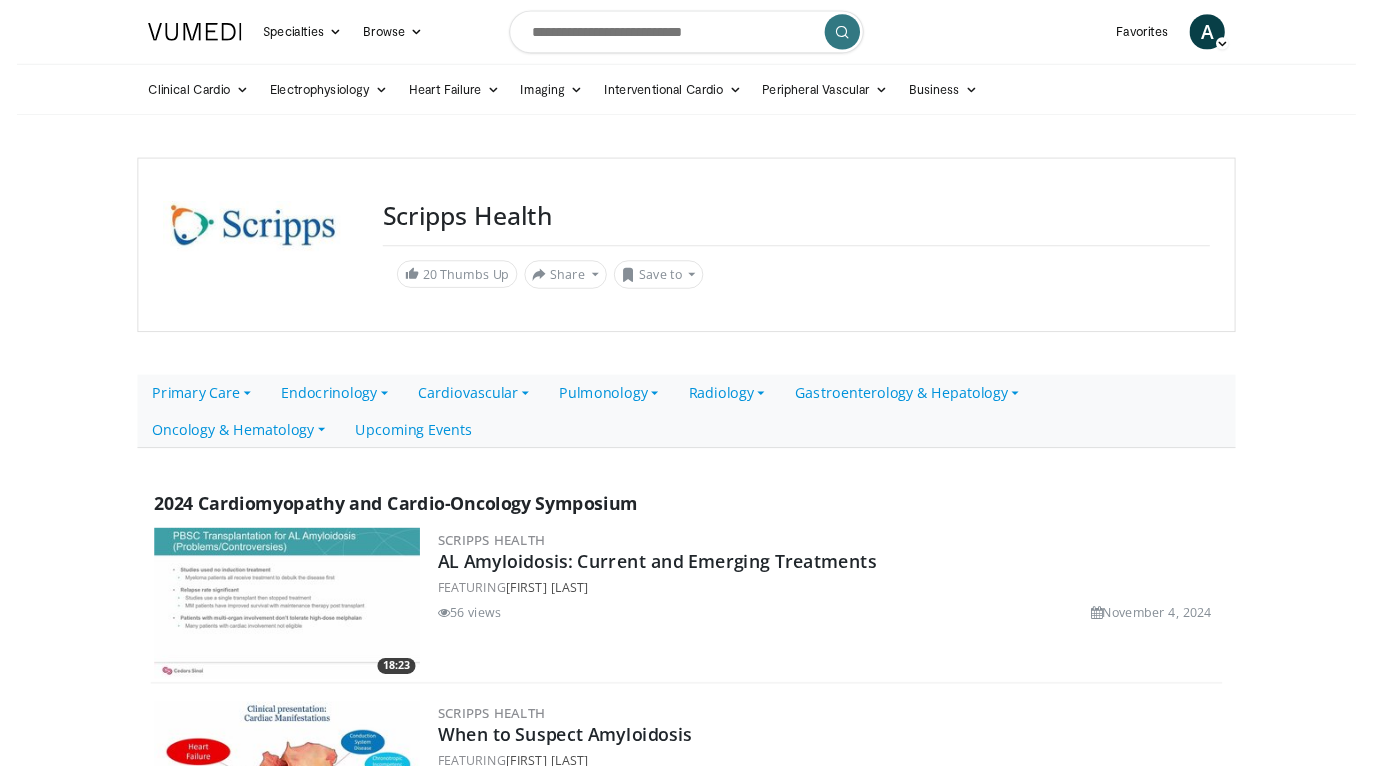 scroll, scrollTop: 0, scrollLeft: 0, axis: both 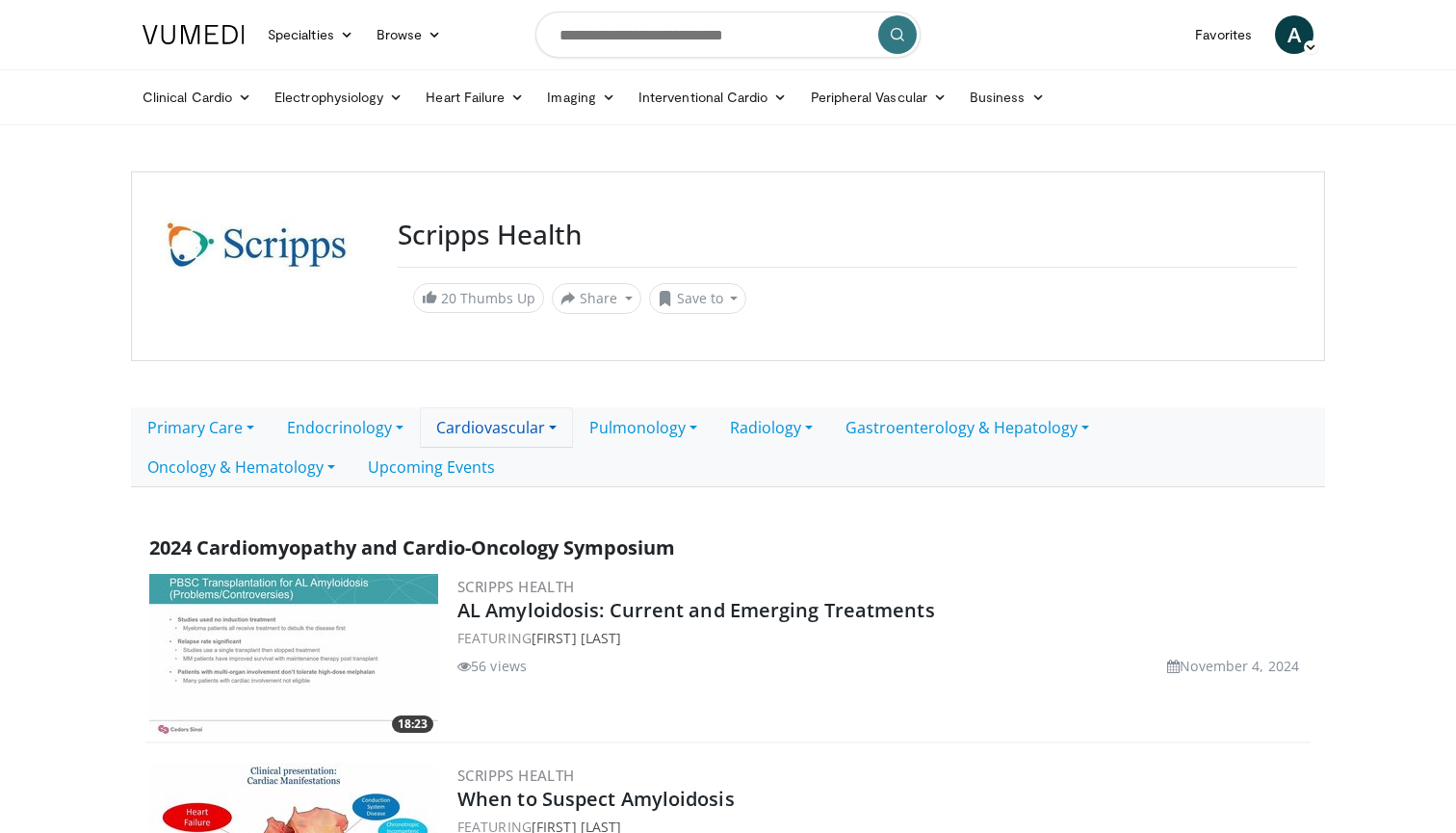 click on "Cardiovascular" at bounding box center [496, 428] 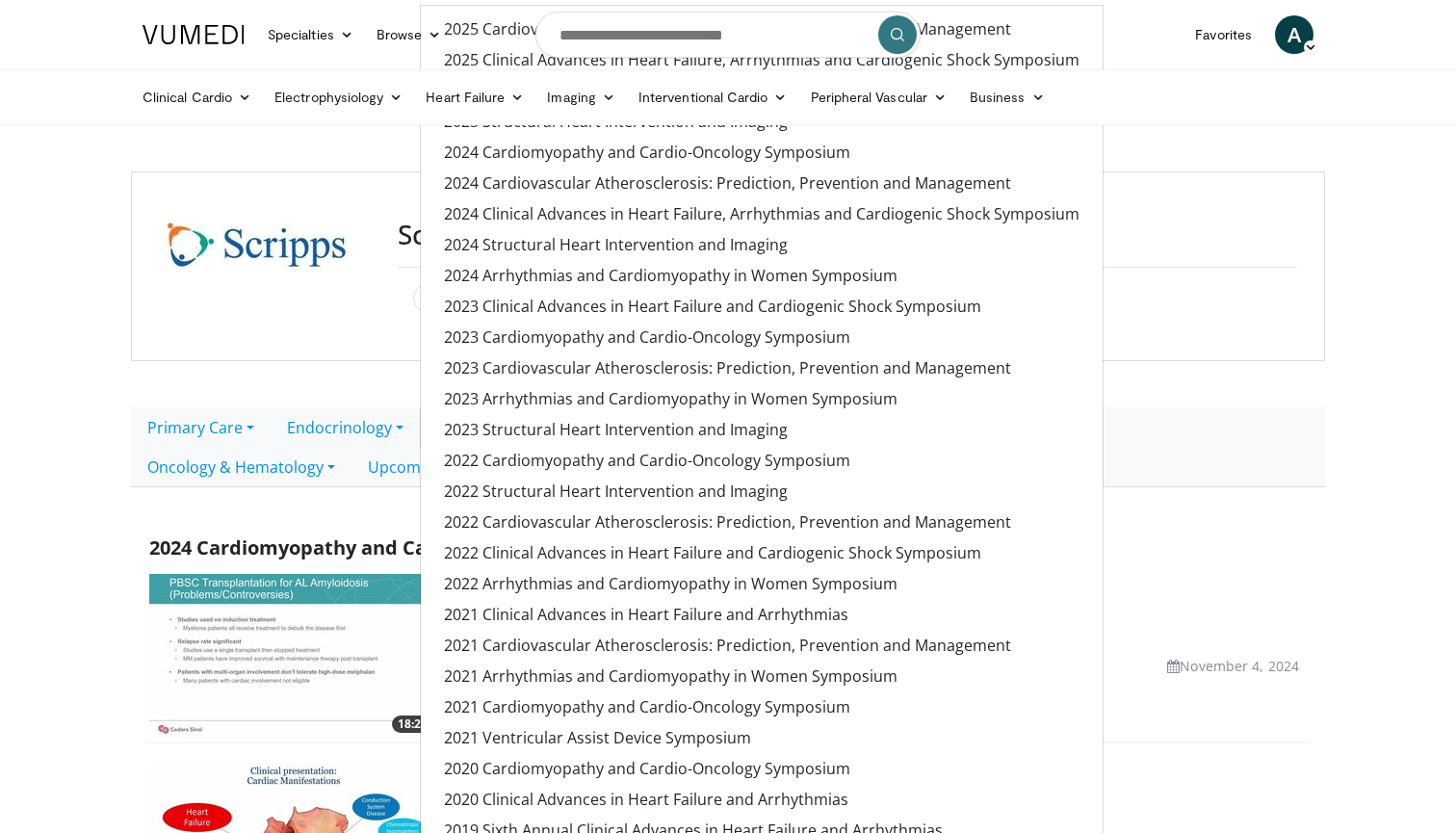 click on "Specialties
Adult & Family Medicine
Allergy, Asthma, Immunology
Anesthesiology
Cardiology
Dental
Dermatology
Endocrinology
Gastroenterology & Hepatology
General Surgery
Hematology & Oncology
Infectious Disease
Nephrology
Neurology
Neurosurgery
Obstetrics & Gynecology
Ophthalmology
Oral Maxillofacial
Orthopaedics
Otolaryngology
Pediatrics
Plastic Surgery
Podiatry
Psychiatry
Pulmonology
Radiation Oncology
Radiology
Rheumatology
Urology
Browse
A" at bounding box center (728, 35) 